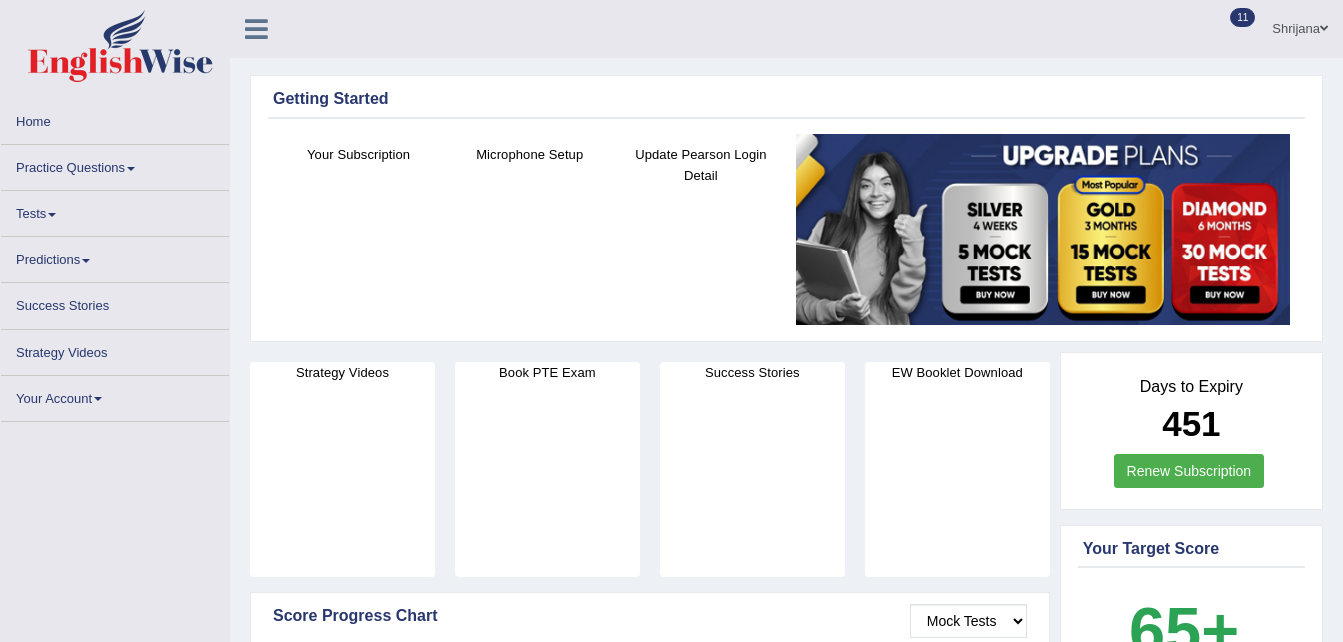 scroll, scrollTop: 0, scrollLeft: 0, axis: both 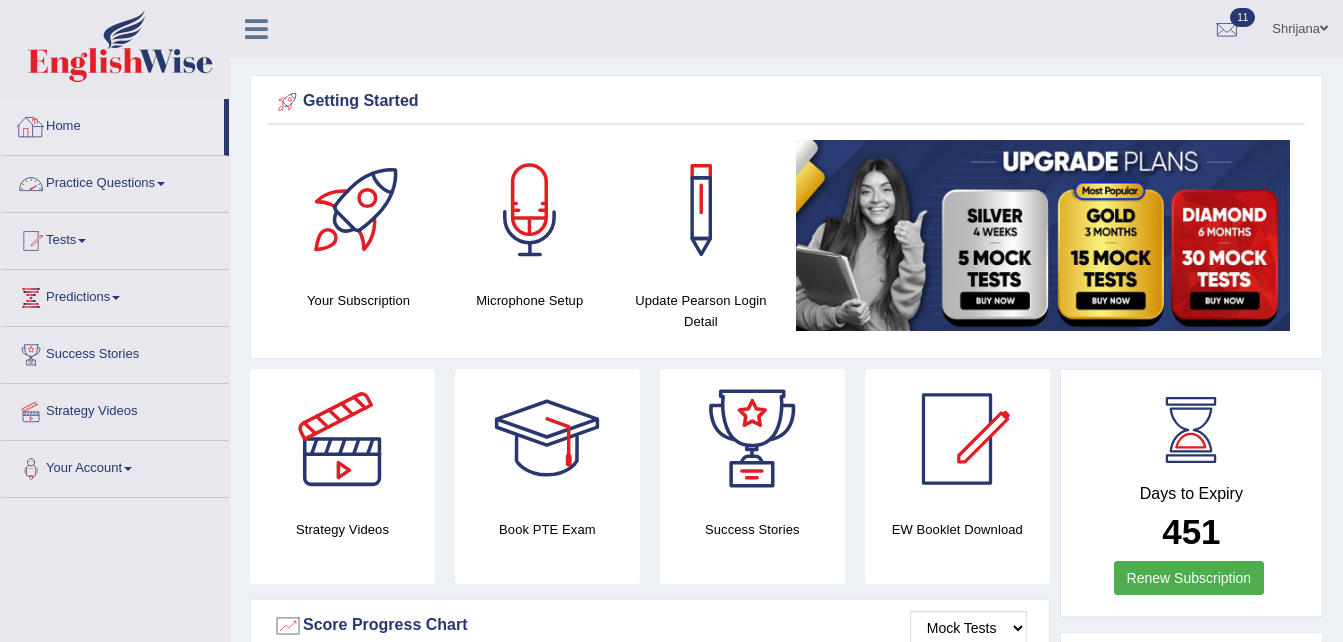 click on "Practice Questions" at bounding box center (115, 181) 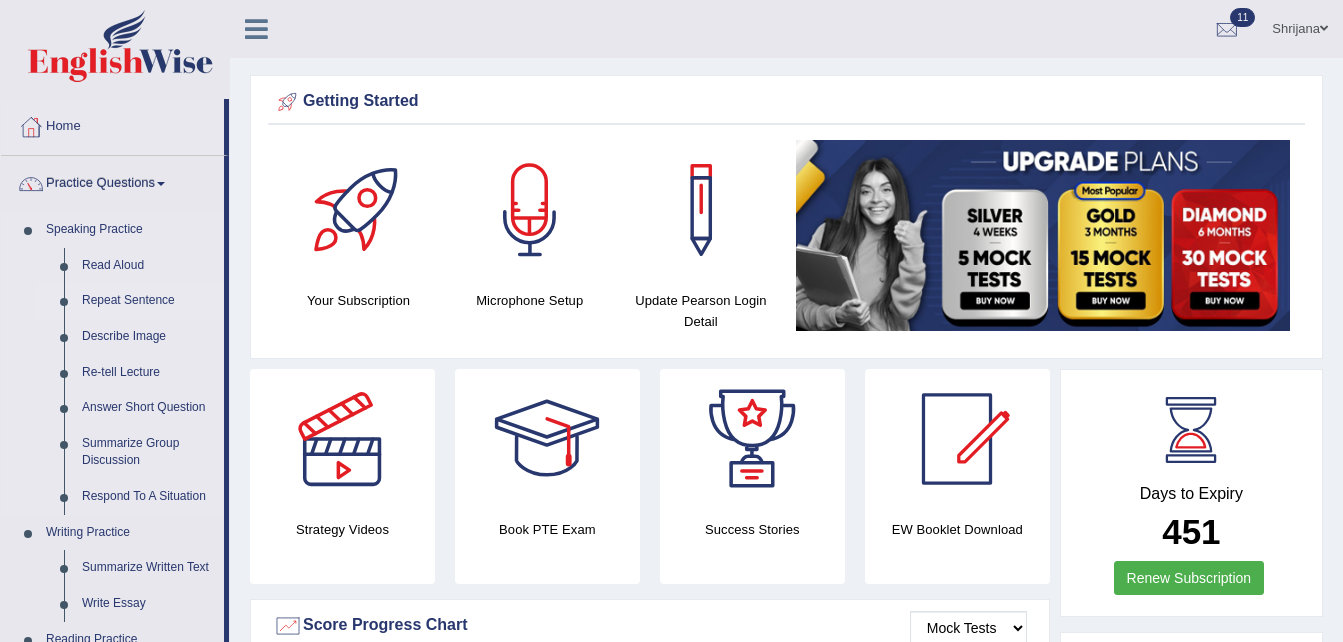 click on "Repeat Sentence" at bounding box center [148, 301] 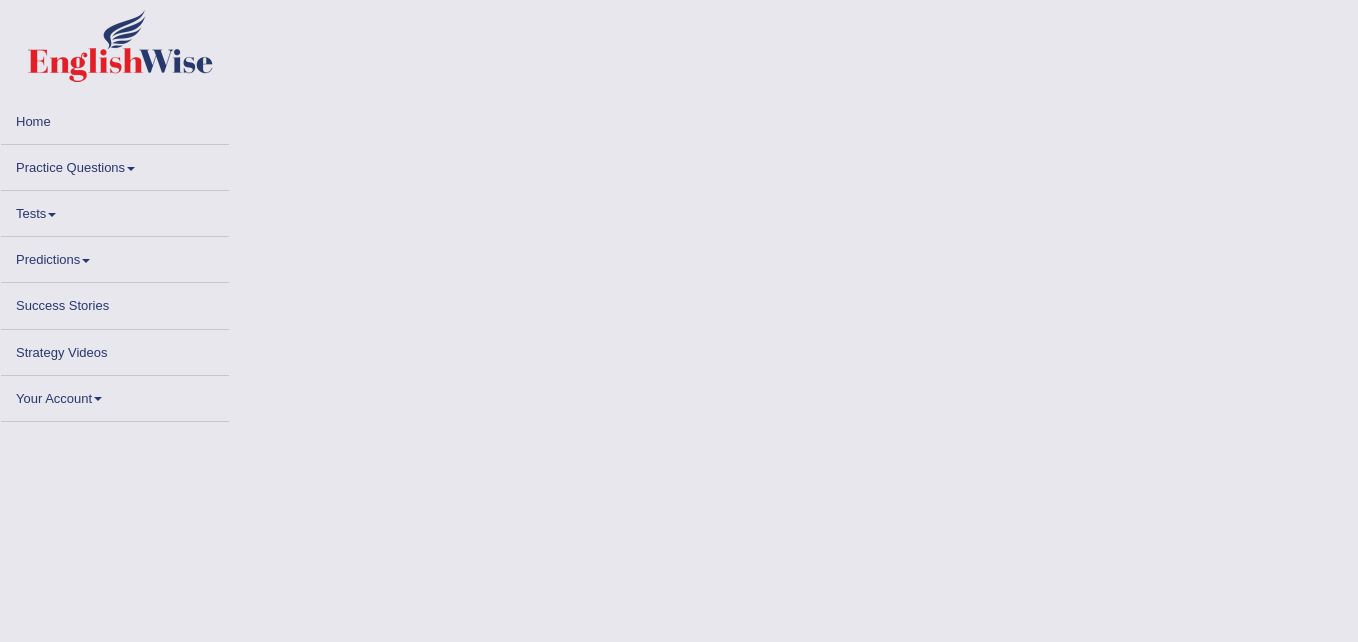 scroll, scrollTop: 0, scrollLeft: 0, axis: both 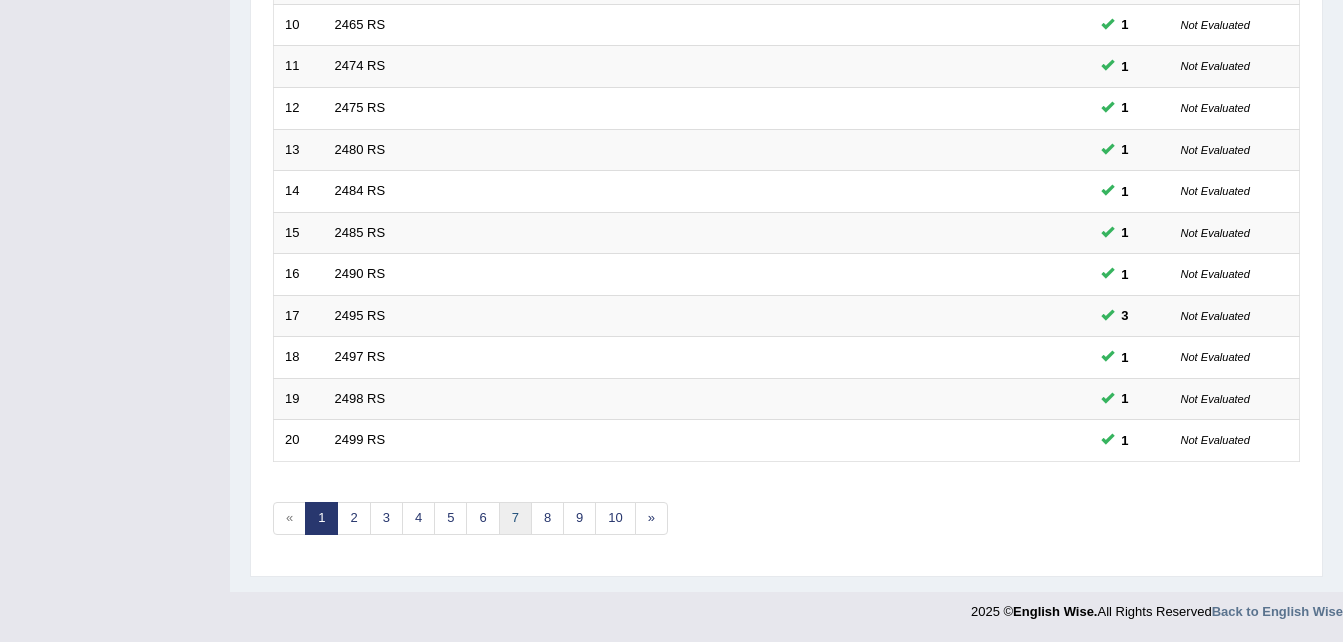 click on "7" at bounding box center [515, 518] 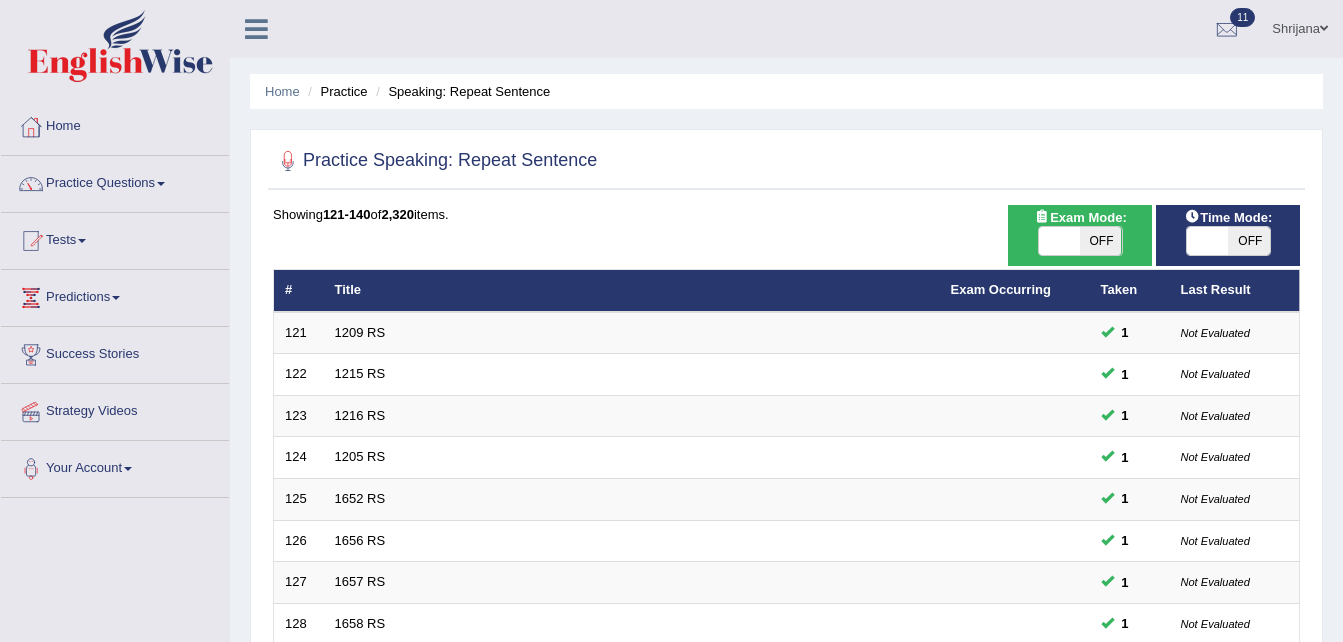 scroll, scrollTop: 0, scrollLeft: 0, axis: both 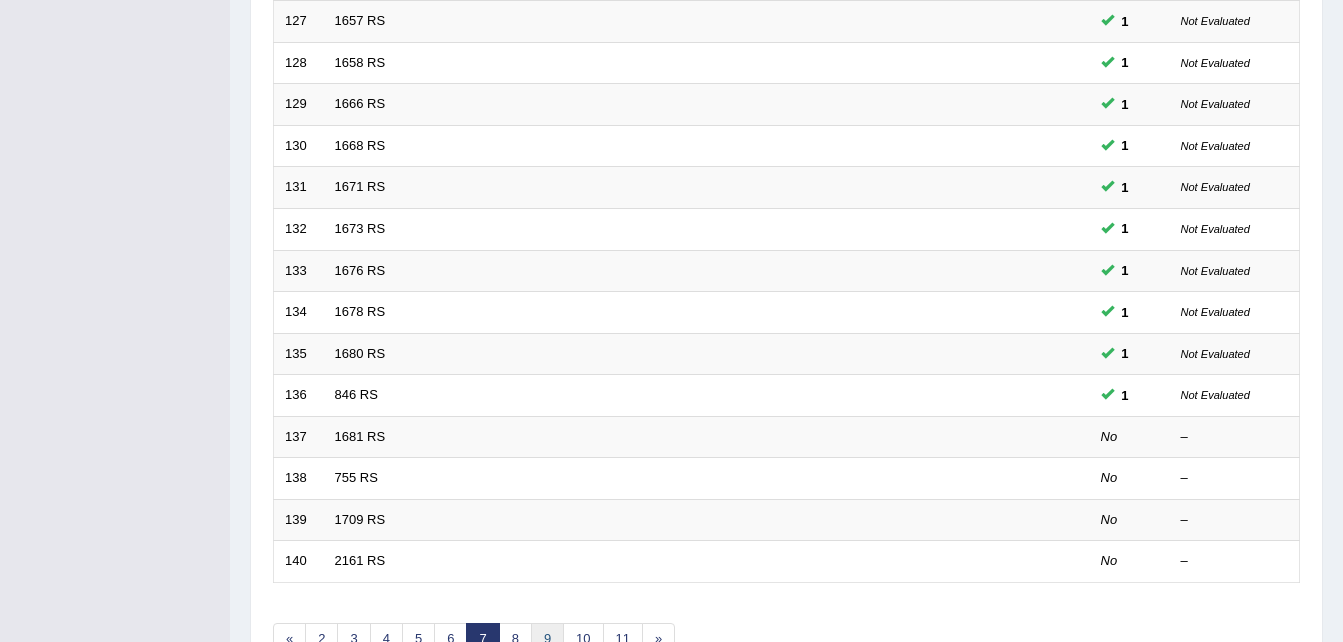 click on "9" at bounding box center [547, 639] 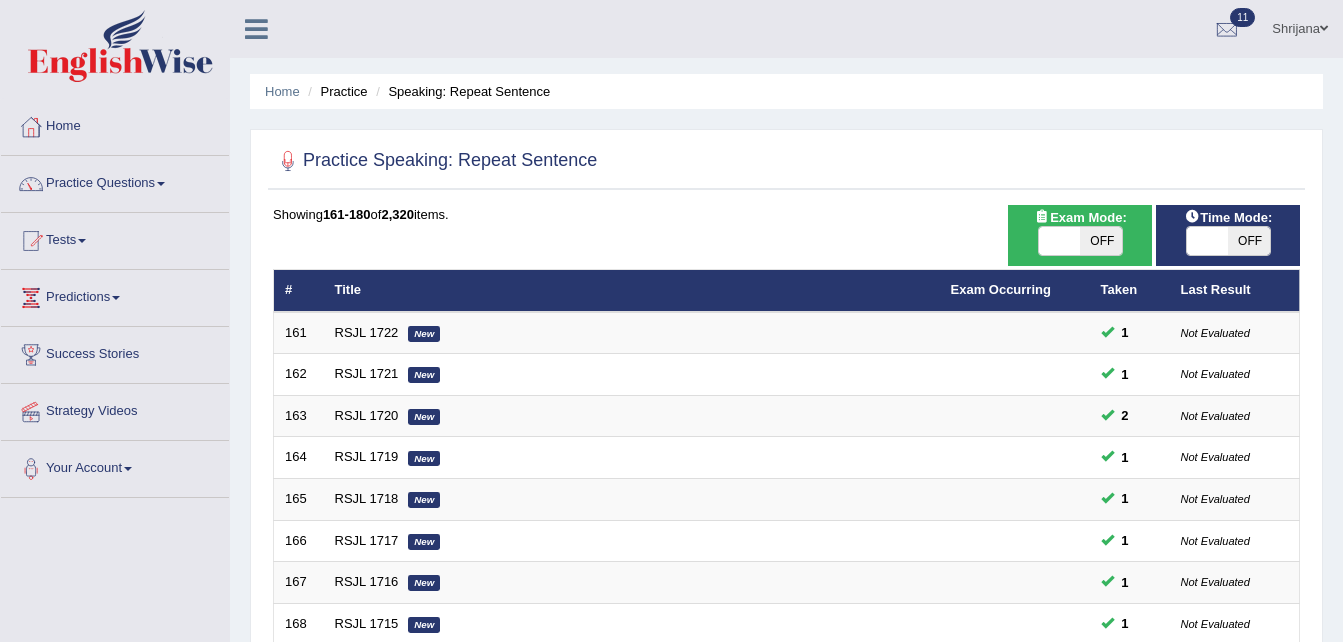 scroll, scrollTop: 0, scrollLeft: 0, axis: both 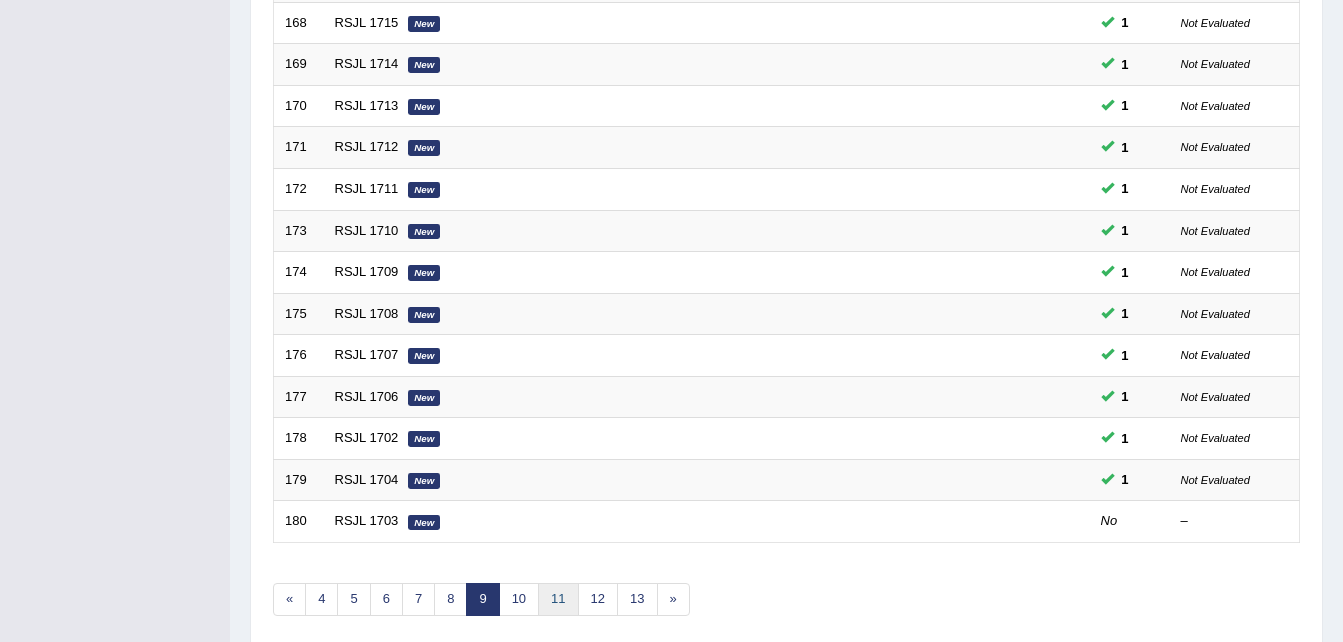 click on "11" at bounding box center [558, 599] 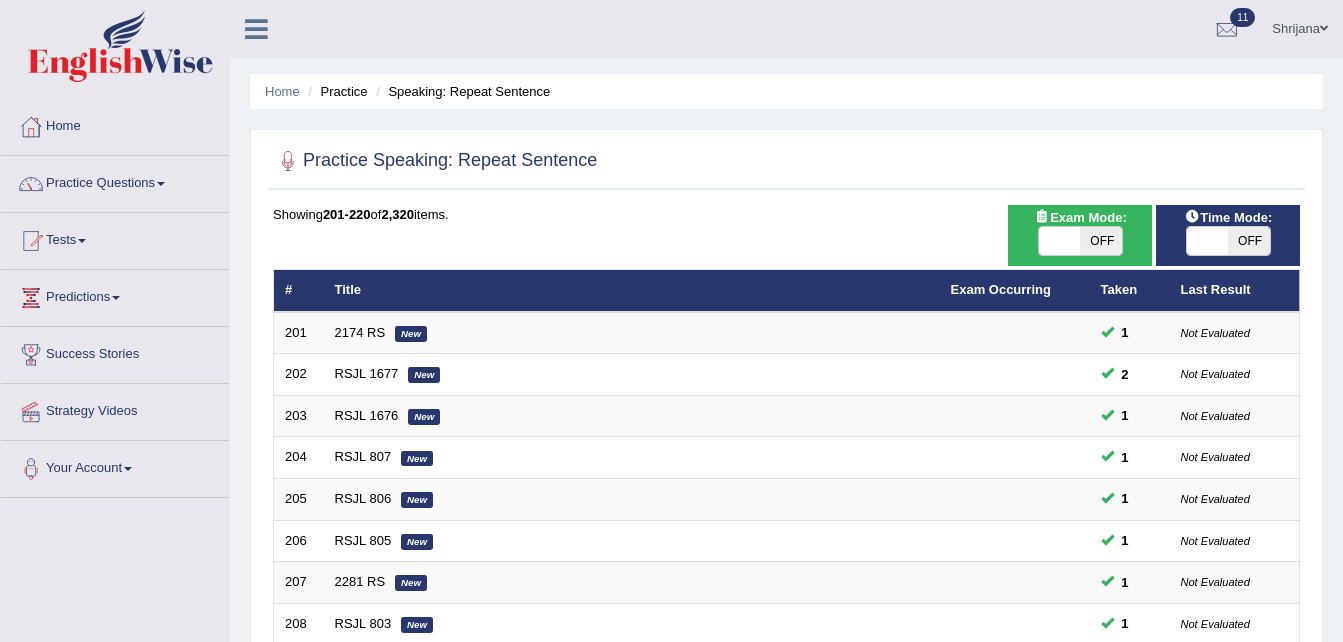 scroll, scrollTop: 0, scrollLeft: 0, axis: both 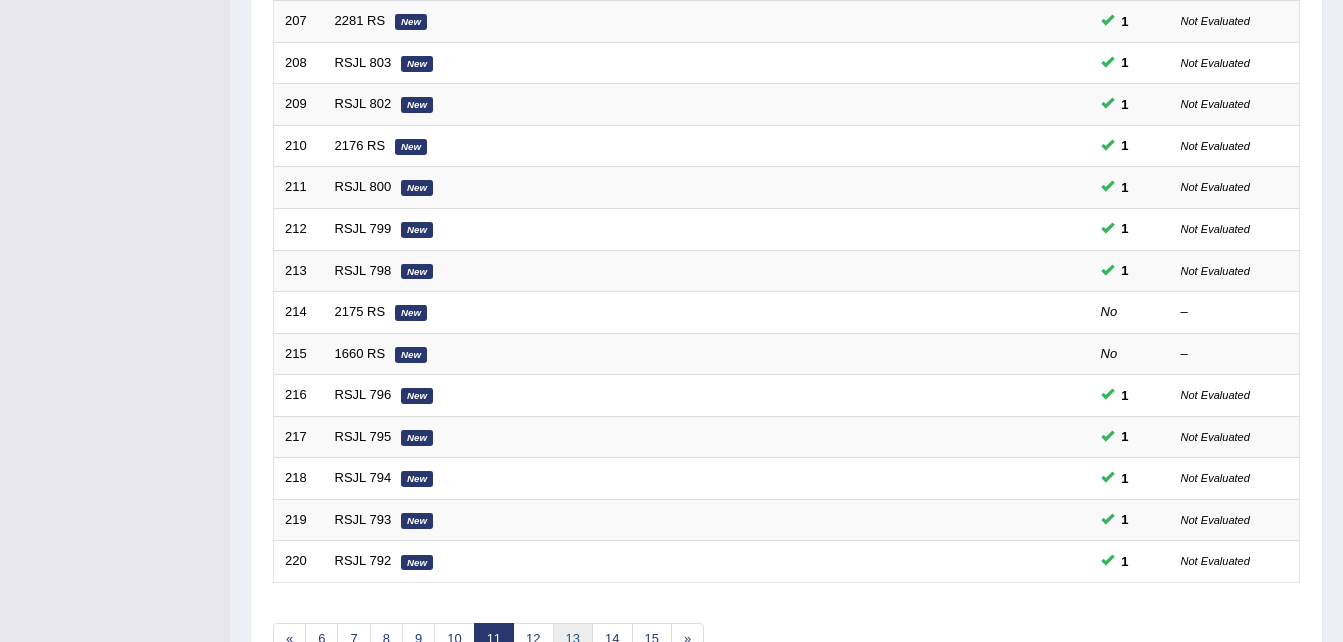 click on "13" at bounding box center (573, 639) 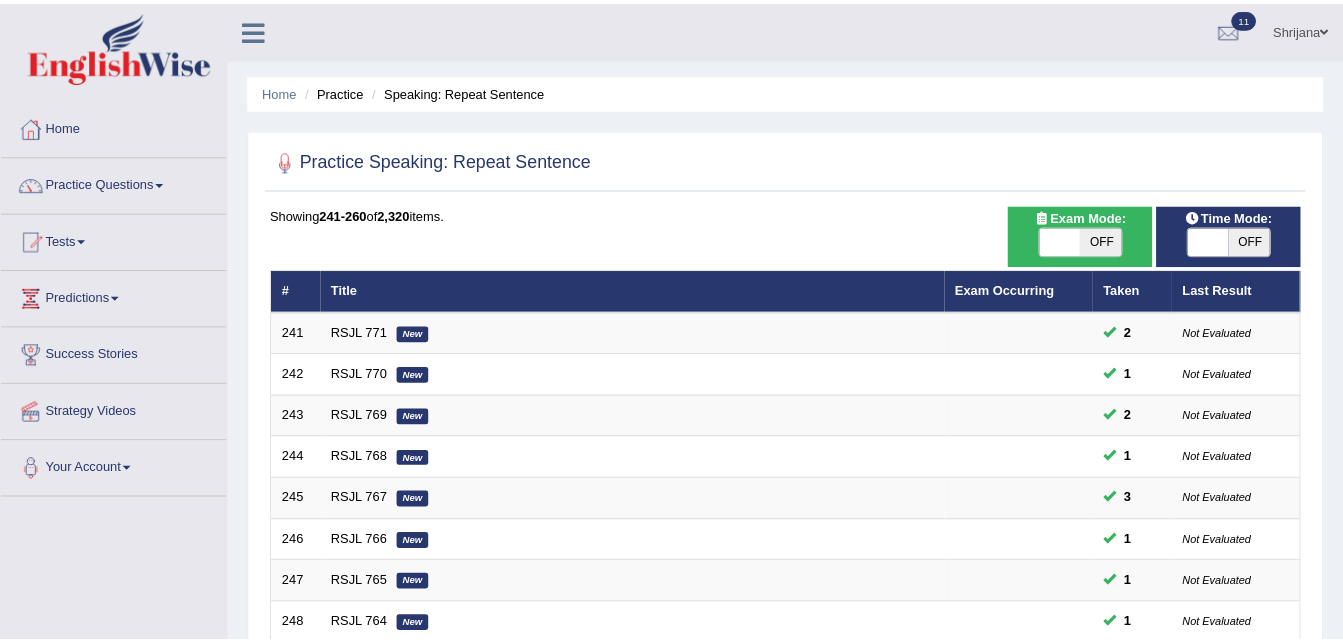 scroll, scrollTop: 456, scrollLeft: 0, axis: vertical 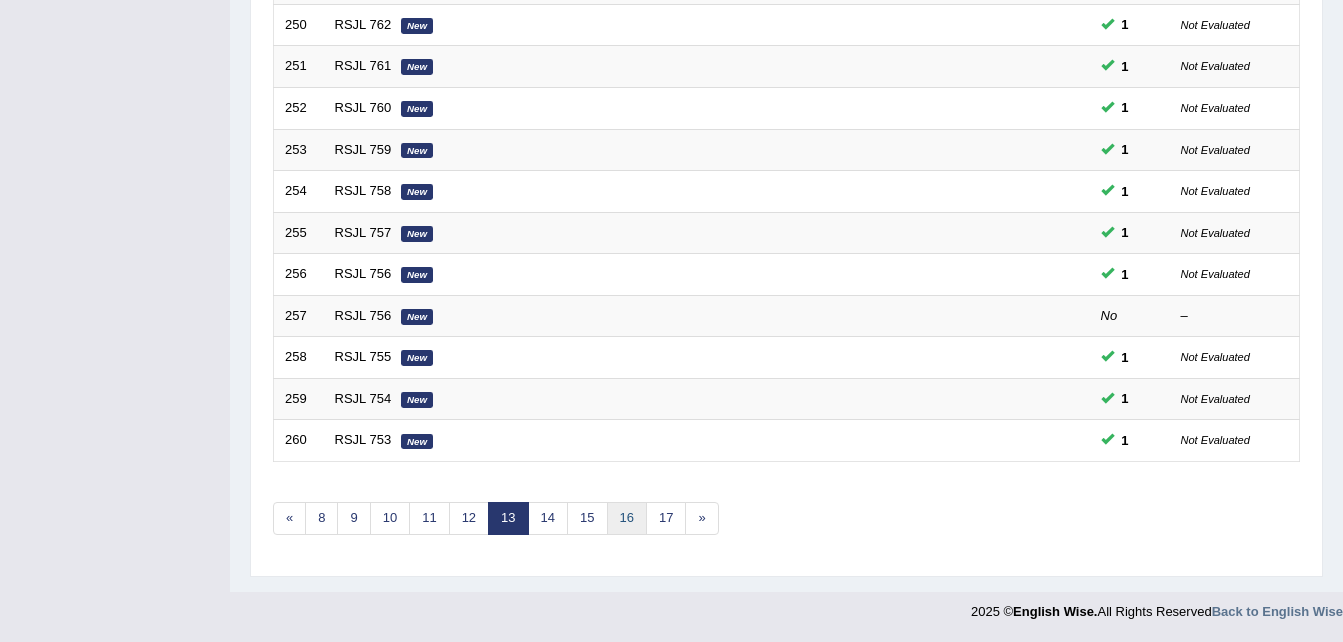 click on "16" at bounding box center (627, 518) 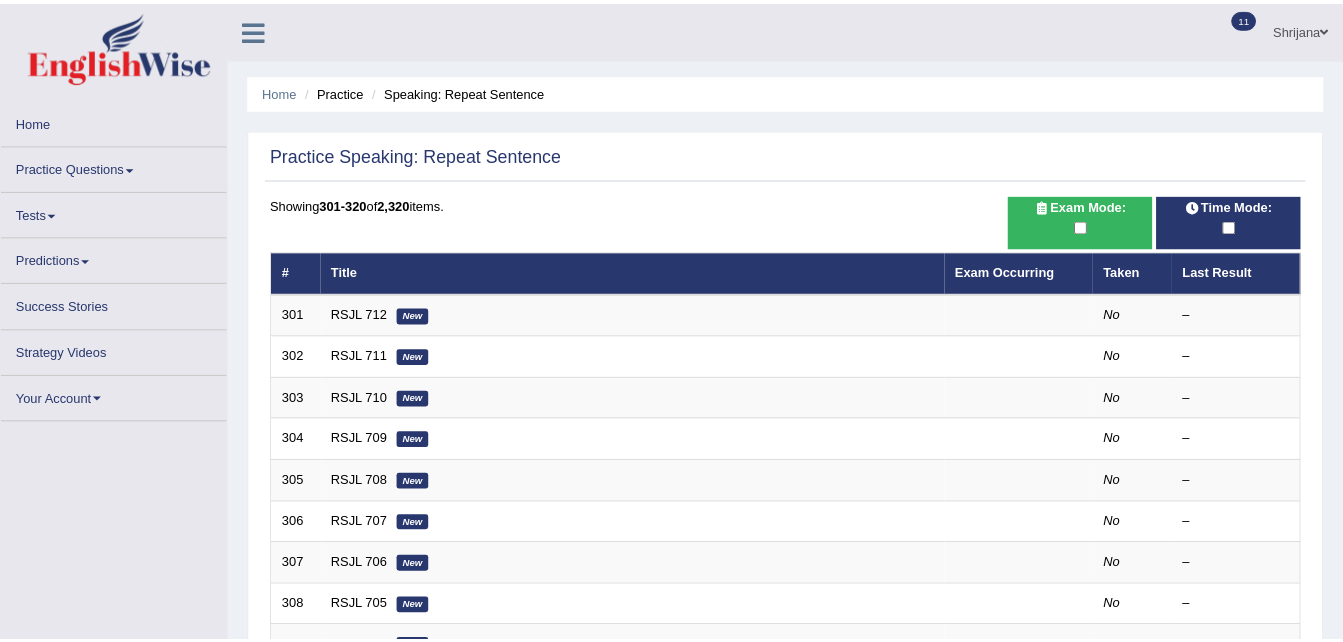 scroll, scrollTop: 0, scrollLeft: 0, axis: both 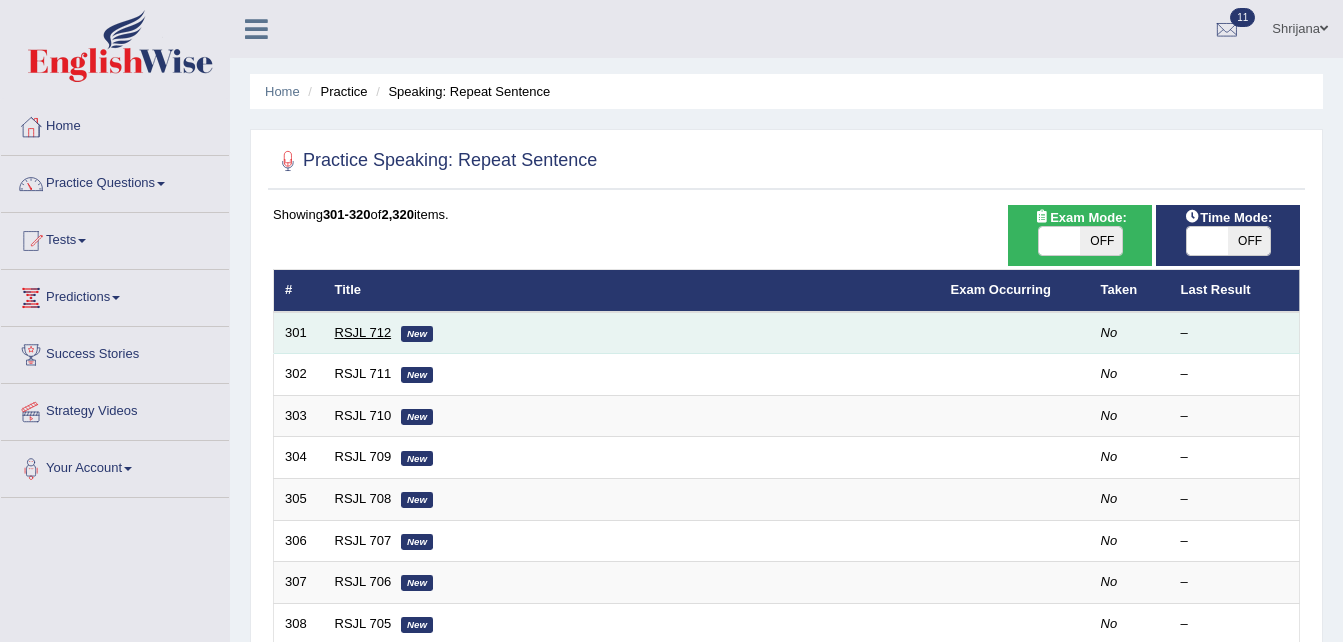 click on "RSJL 712" at bounding box center [363, 332] 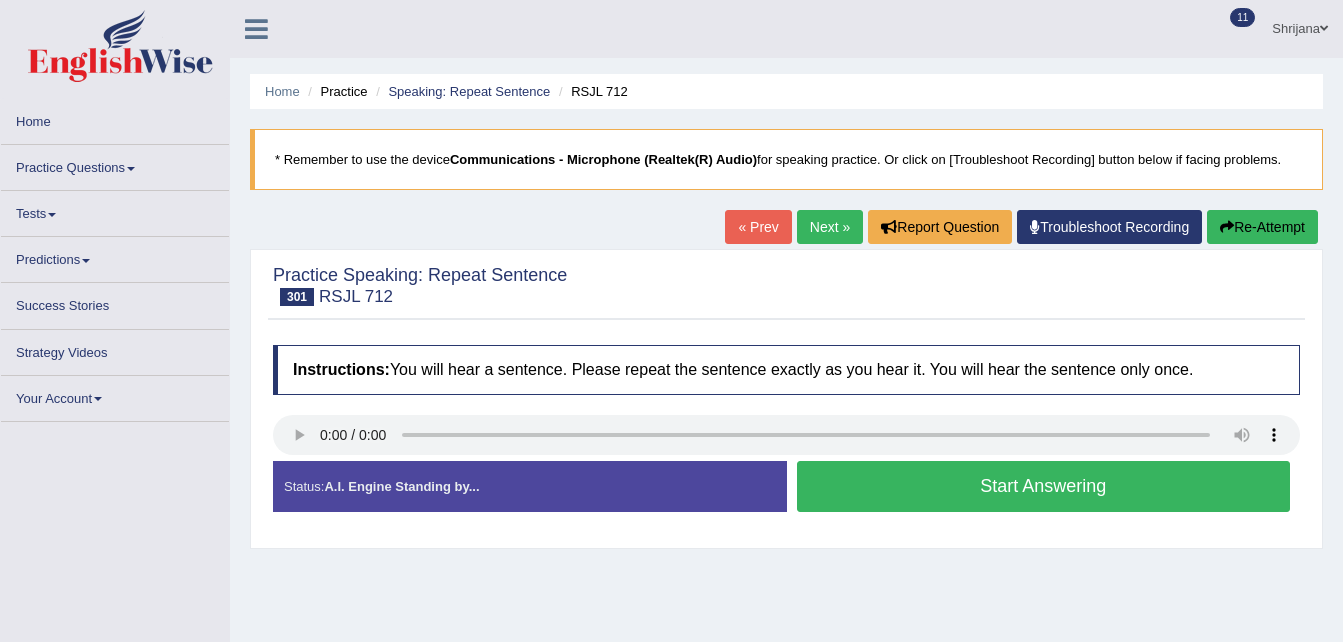 scroll, scrollTop: 0, scrollLeft: 0, axis: both 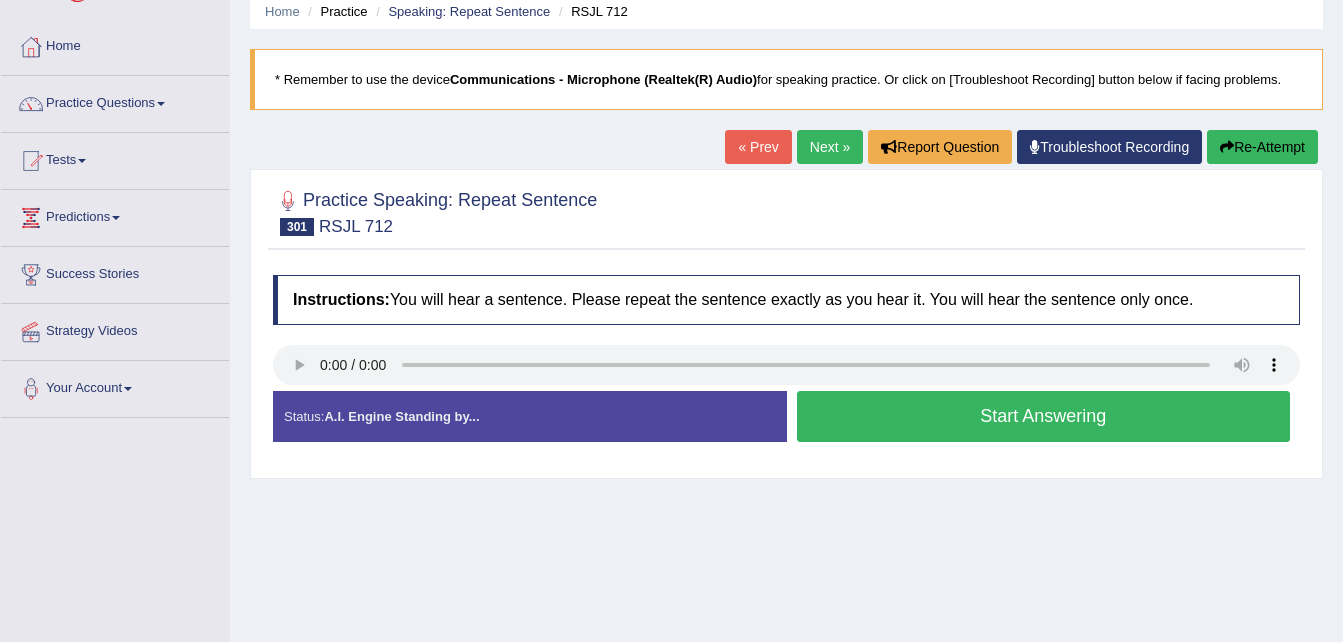 click on "Start Answering" at bounding box center [1044, 416] 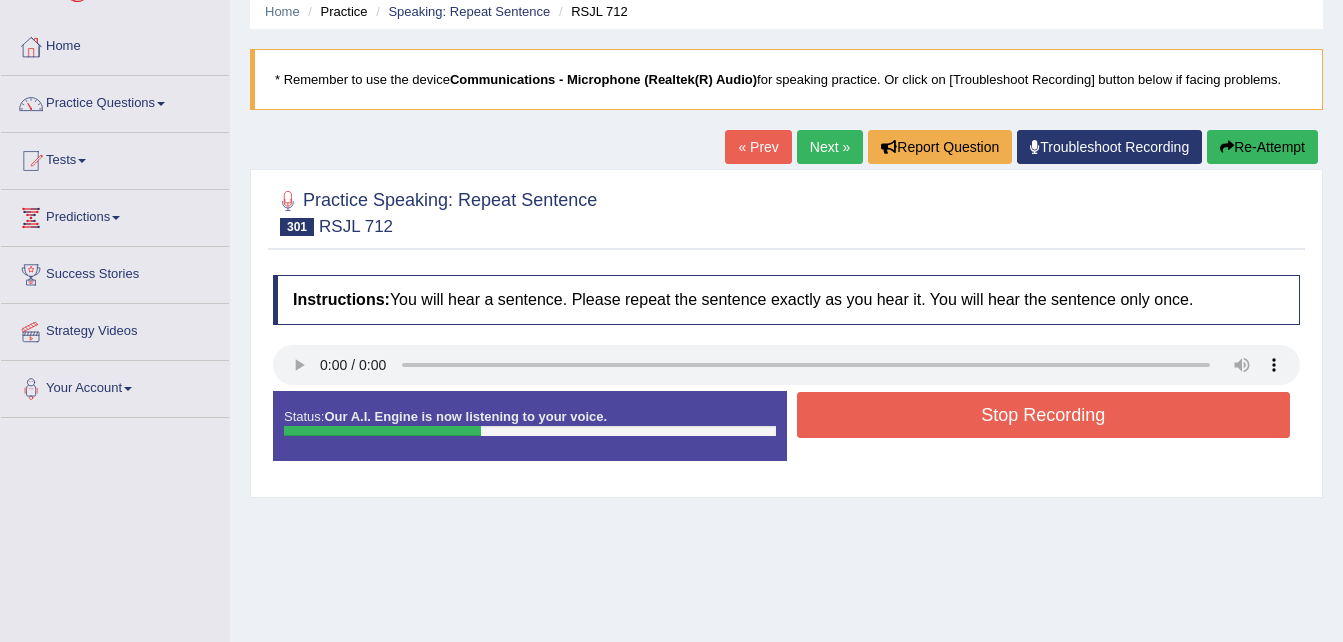click on "Stop Recording" at bounding box center [1044, 415] 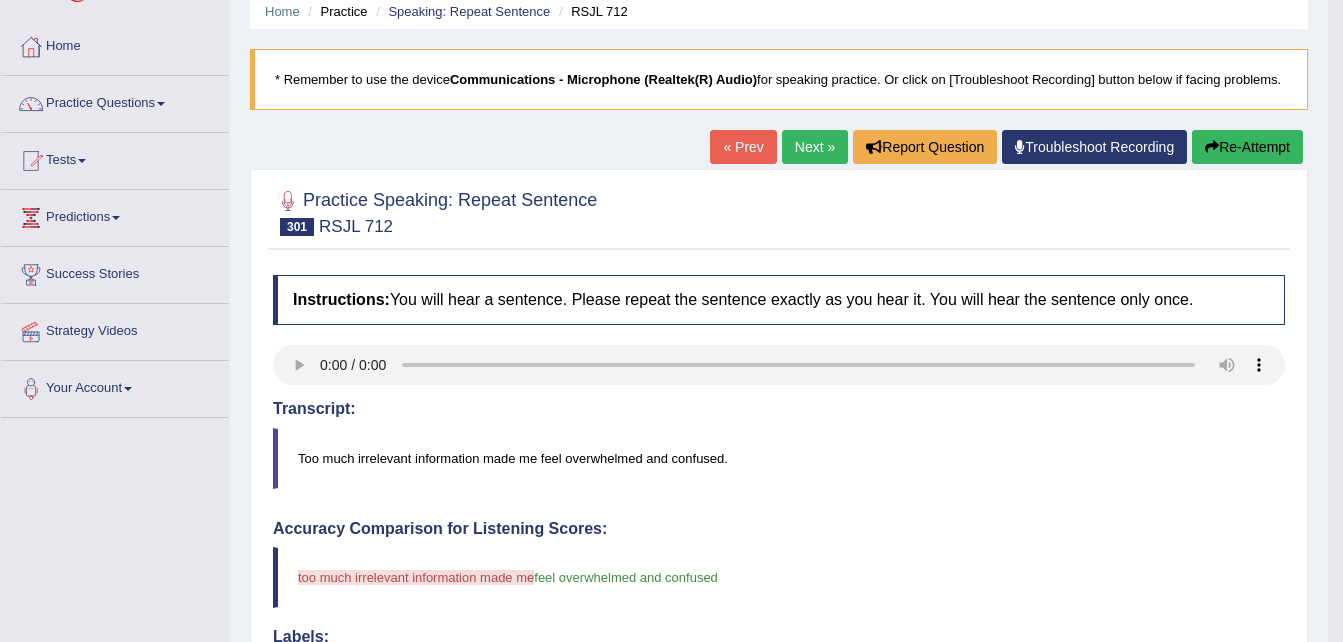 click on "Next »" at bounding box center [815, 147] 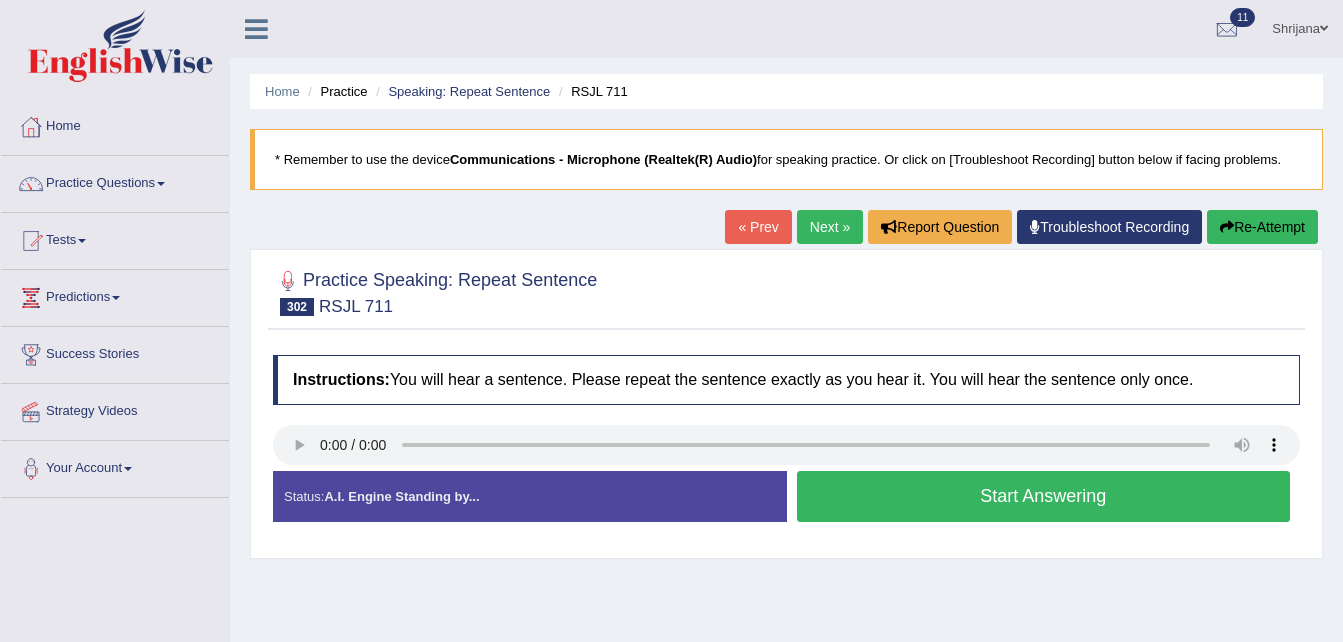 scroll, scrollTop: 0, scrollLeft: 0, axis: both 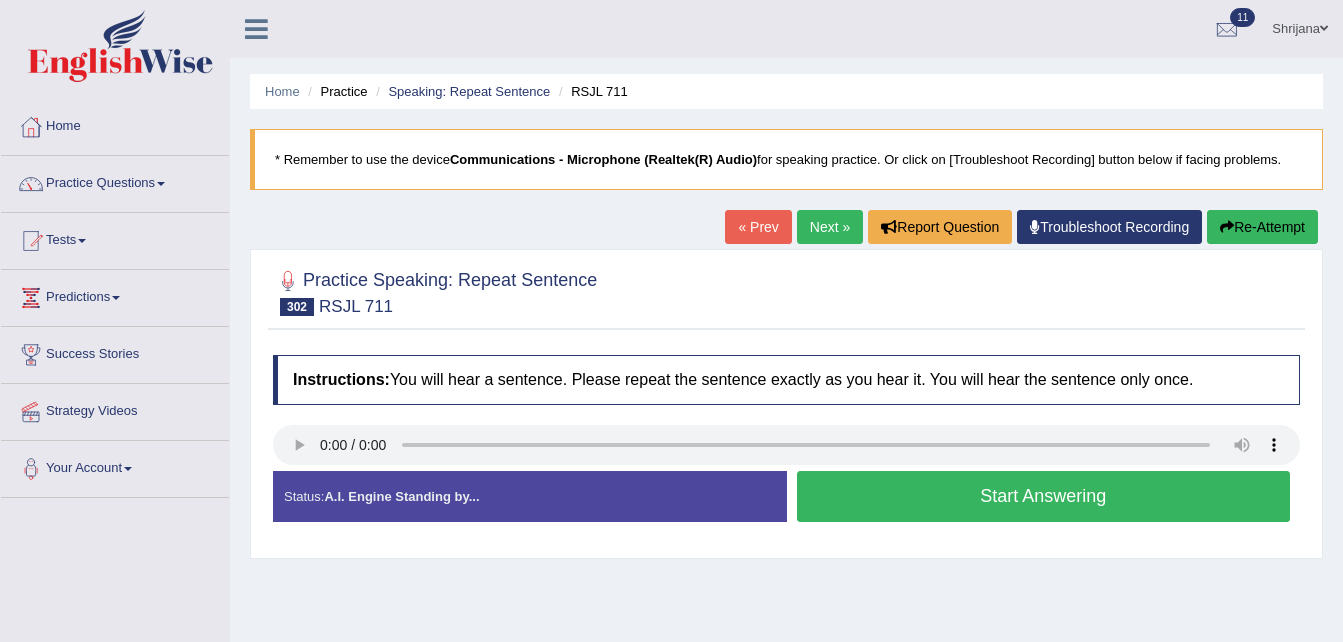 click on "Start Answering" at bounding box center [1044, 496] 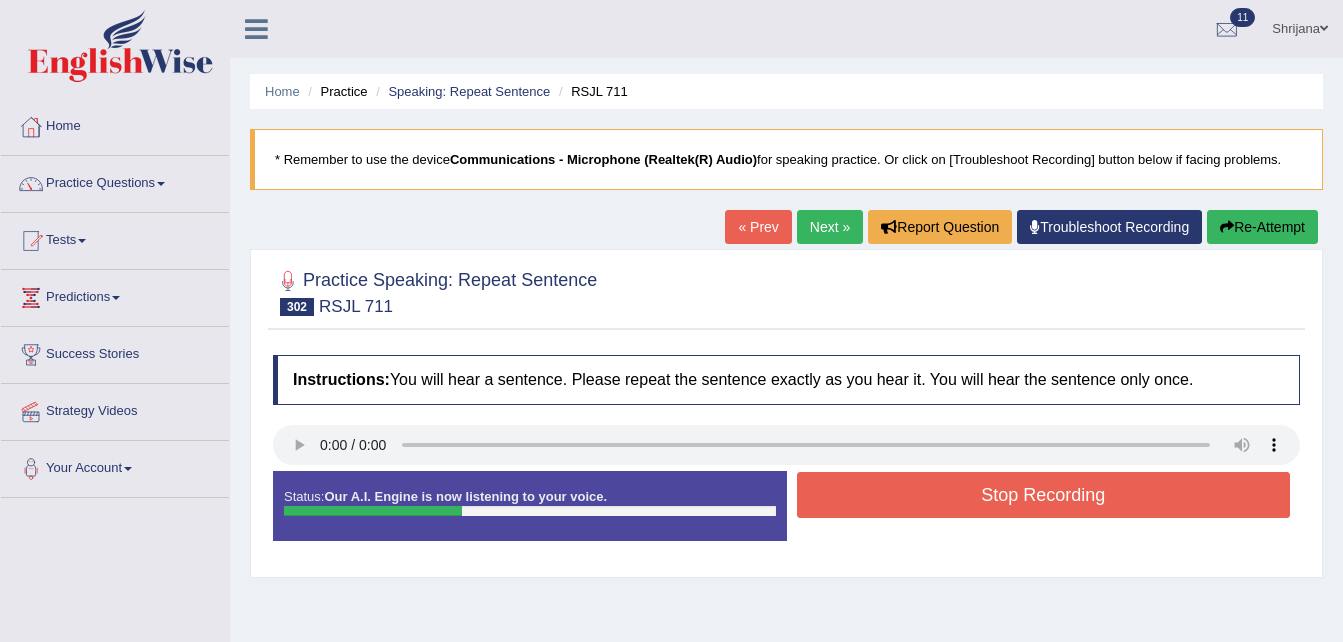 click on "Re-Attempt" at bounding box center [1262, 227] 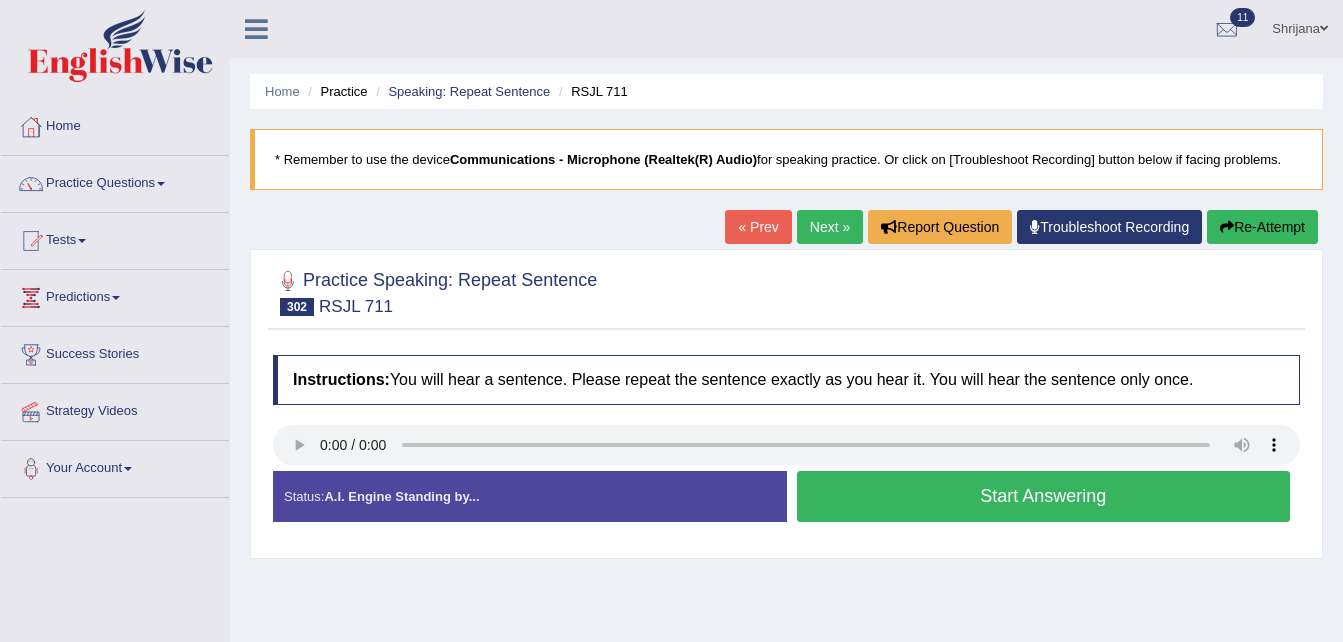 scroll, scrollTop: 0, scrollLeft: 0, axis: both 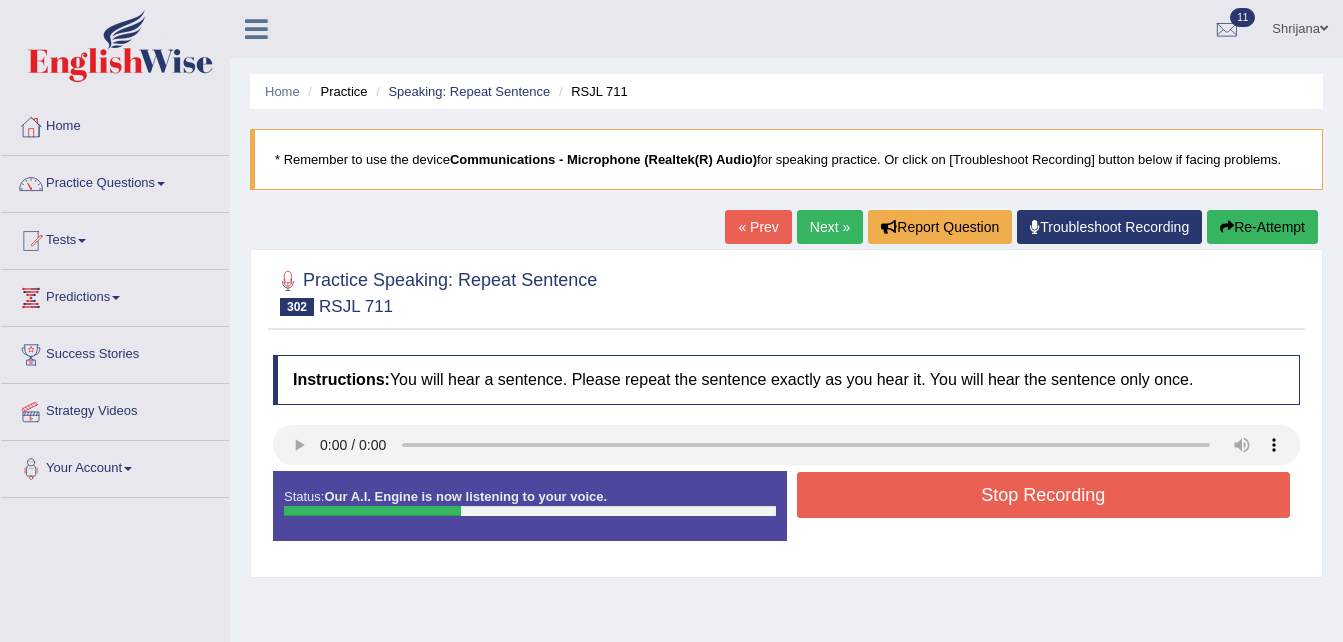 click on "Stop Recording" at bounding box center (1044, 495) 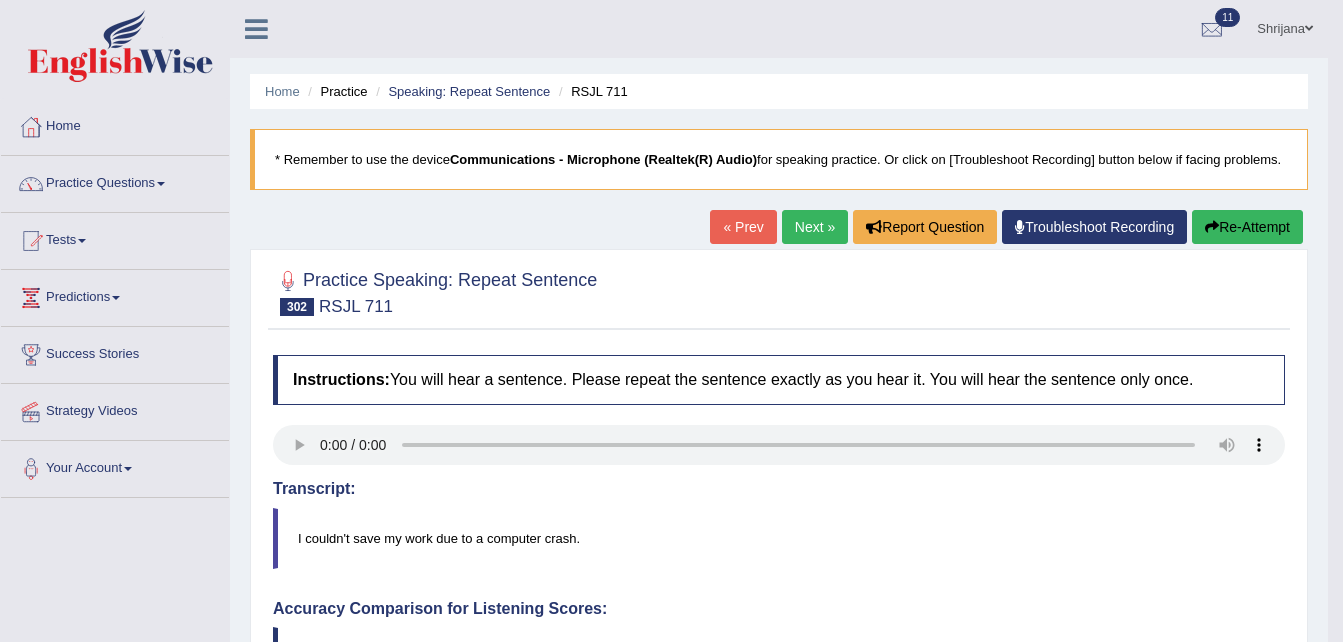 scroll, scrollTop: 561, scrollLeft: 0, axis: vertical 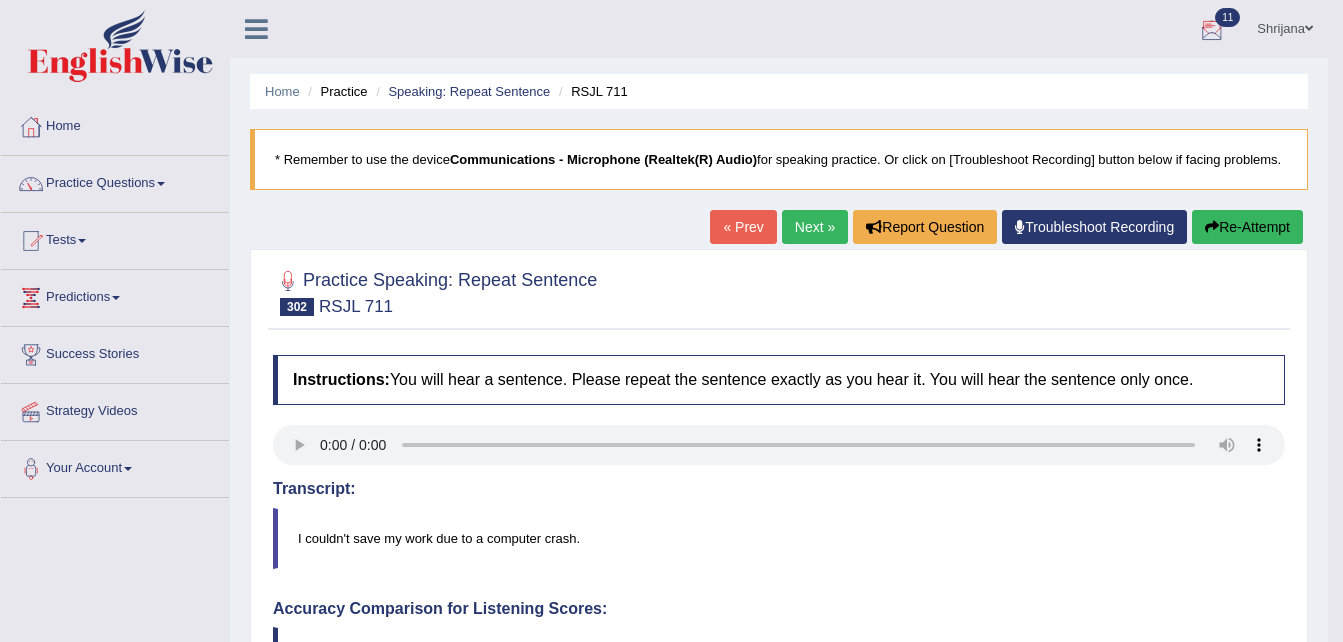 click at bounding box center [1212, 30] 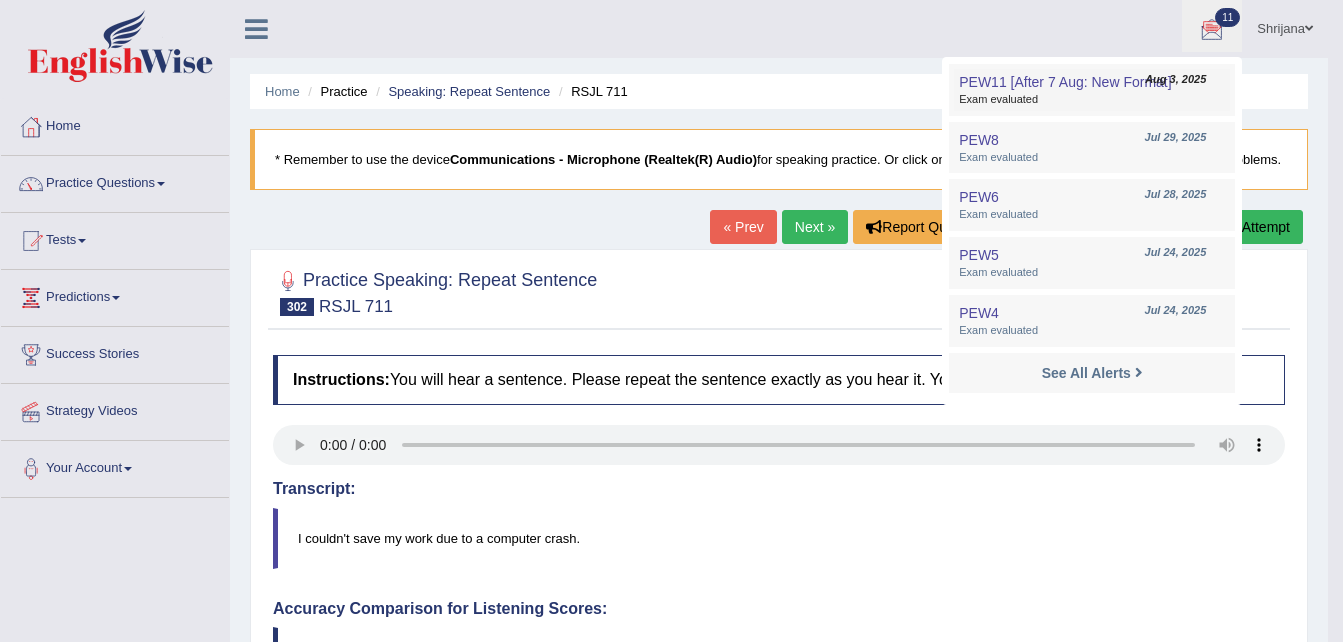 click on "PEW11 [After 7 Aug: New Format]" at bounding box center (1065, 82) 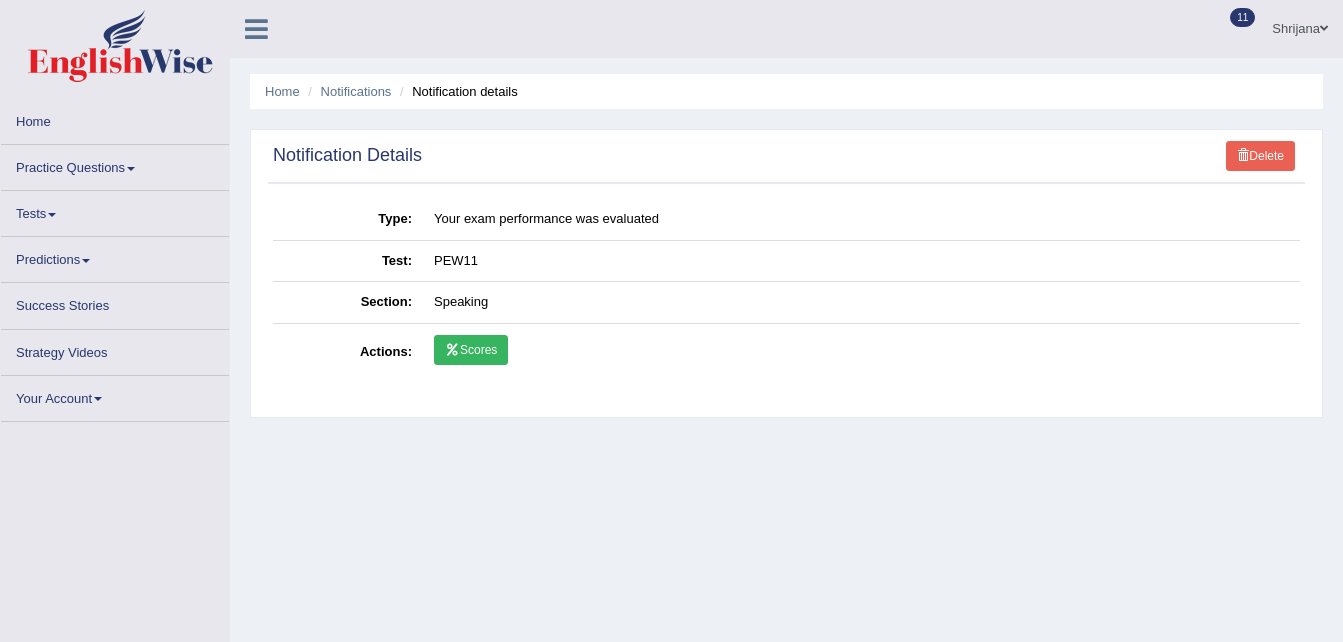 scroll, scrollTop: 0, scrollLeft: 0, axis: both 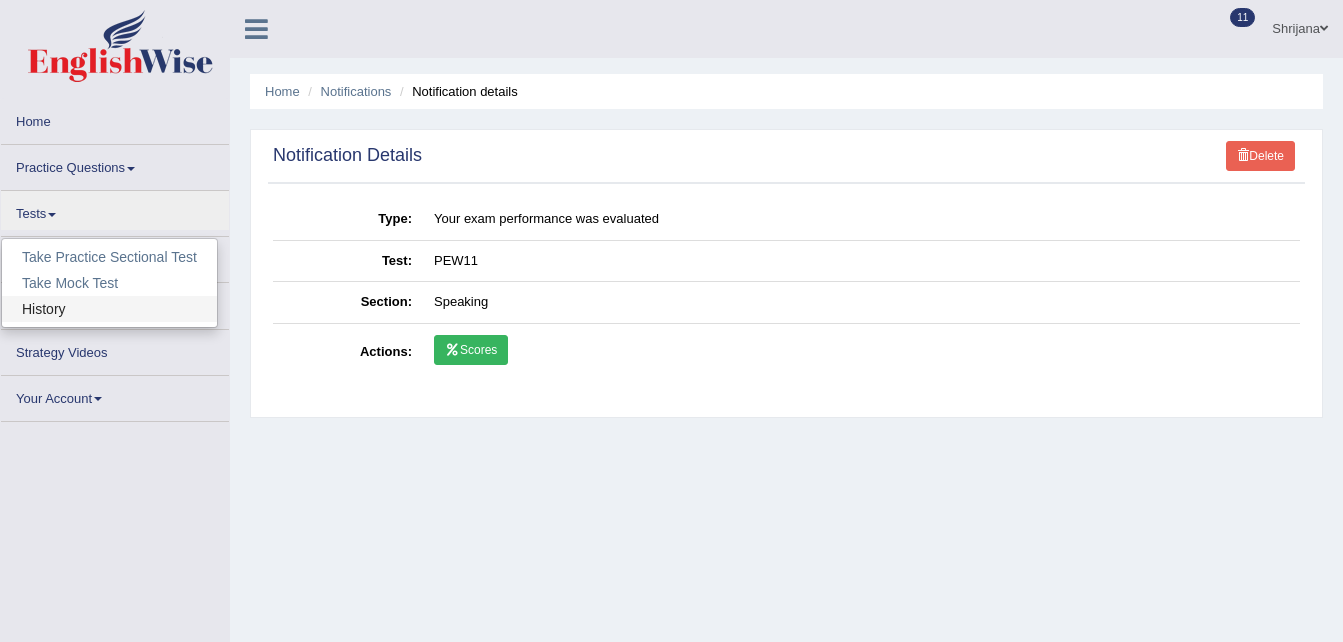 click on "History" at bounding box center (109, 309) 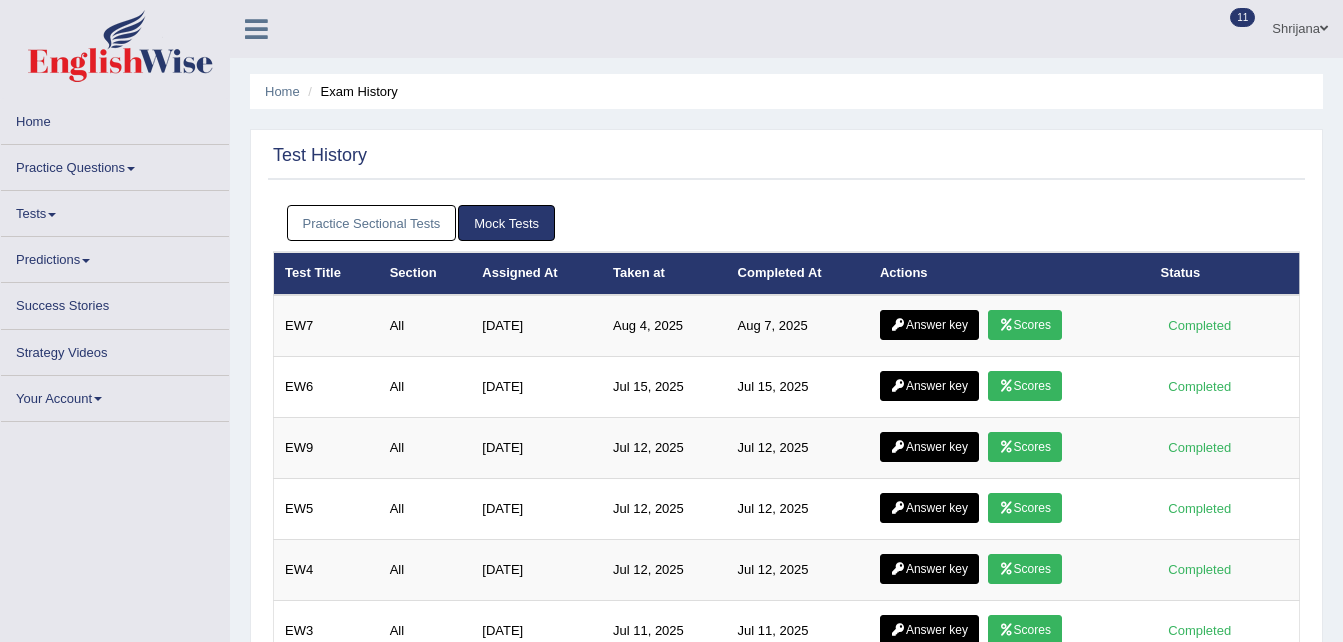 scroll, scrollTop: 0, scrollLeft: 0, axis: both 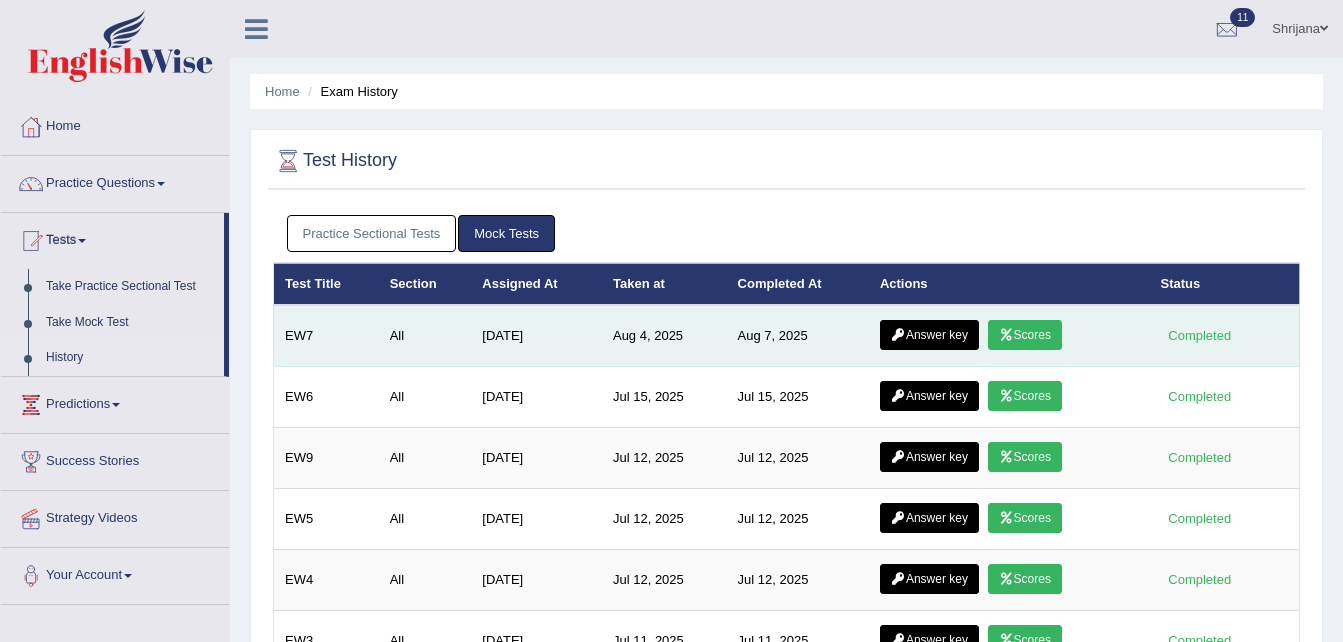 click on "Scores" at bounding box center [1025, 335] 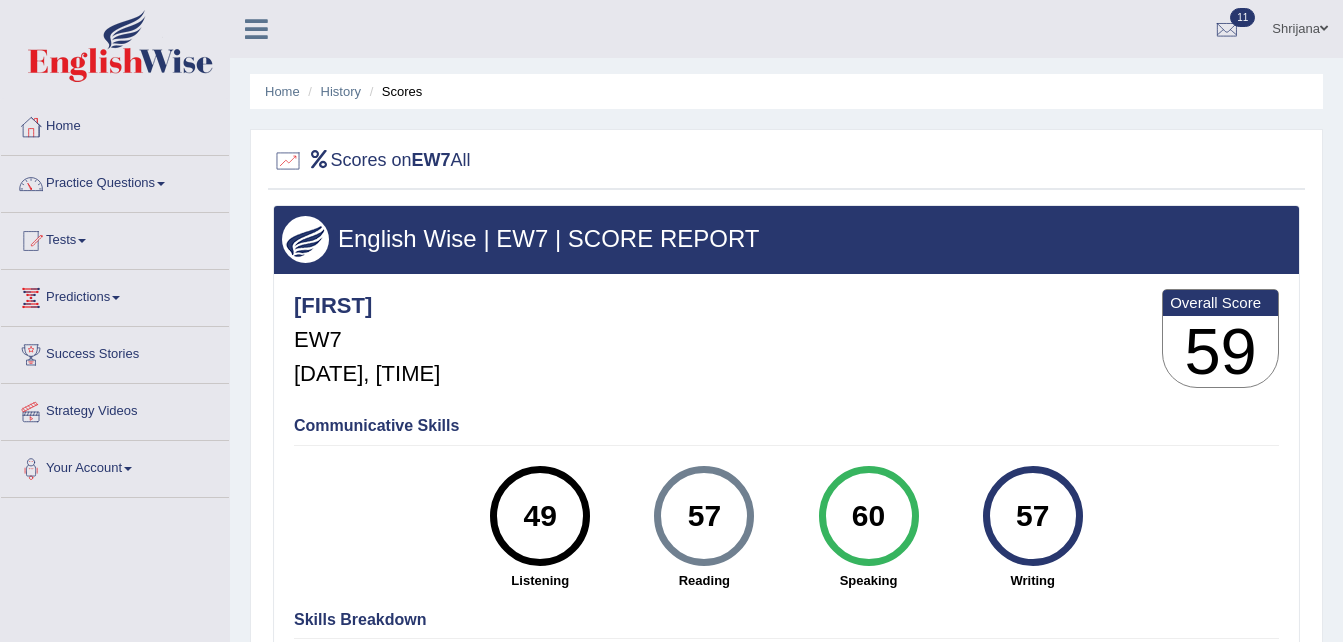 scroll, scrollTop: 0, scrollLeft: 0, axis: both 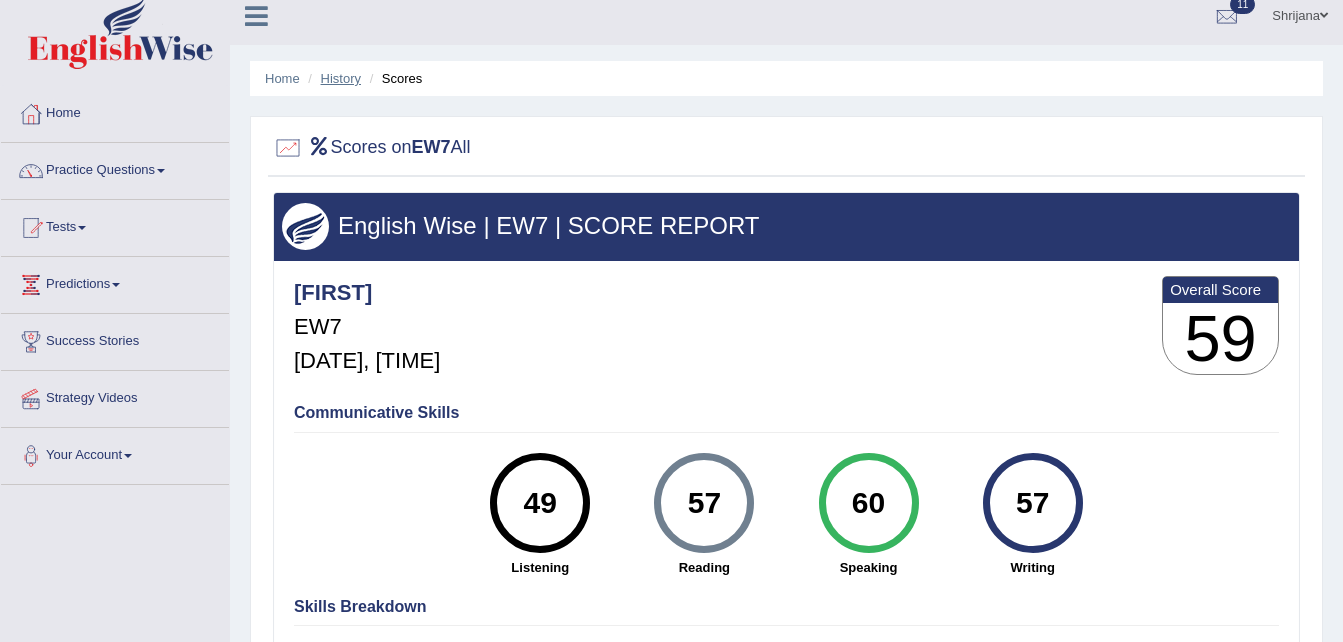 click on "History" at bounding box center [341, 78] 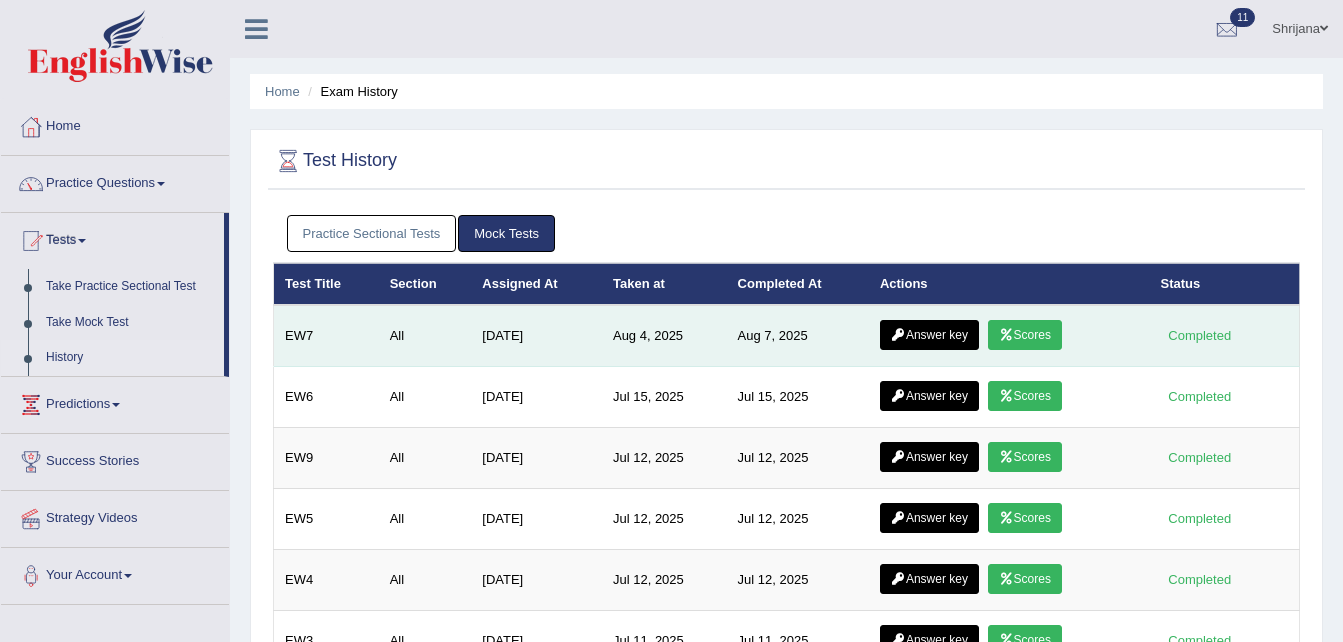 scroll, scrollTop: 0, scrollLeft: 0, axis: both 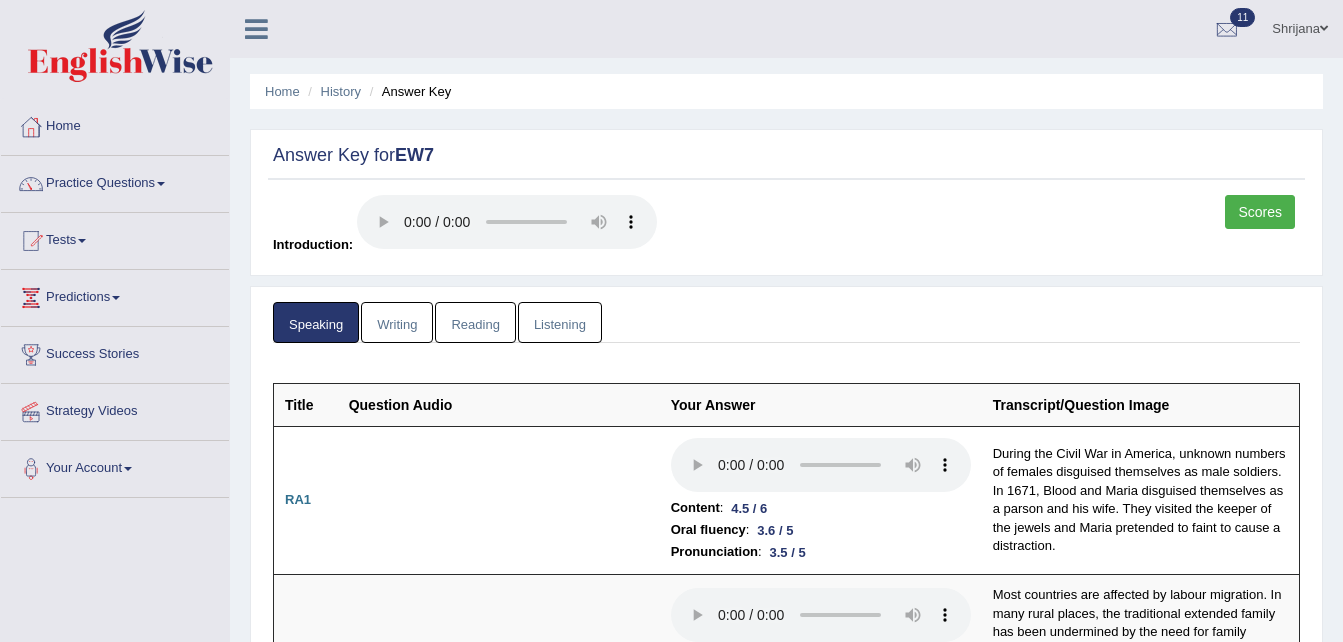 click on "Writing" at bounding box center [397, 322] 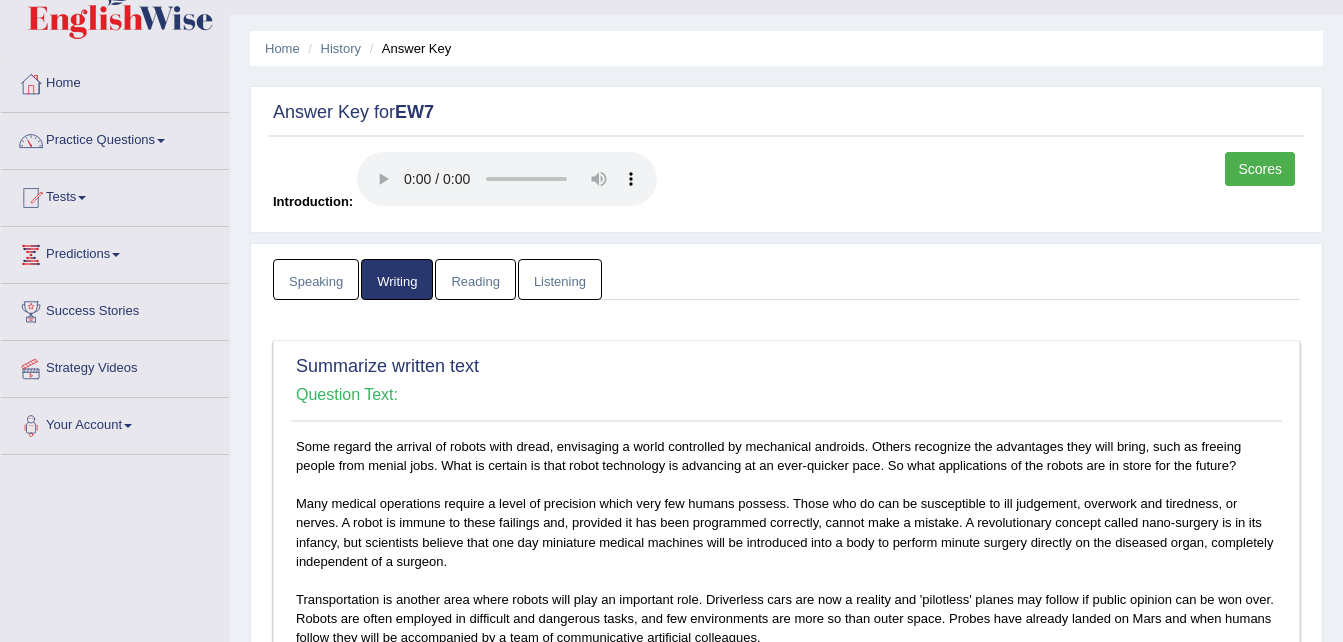 scroll, scrollTop: 0, scrollLeft: 0, axis: both 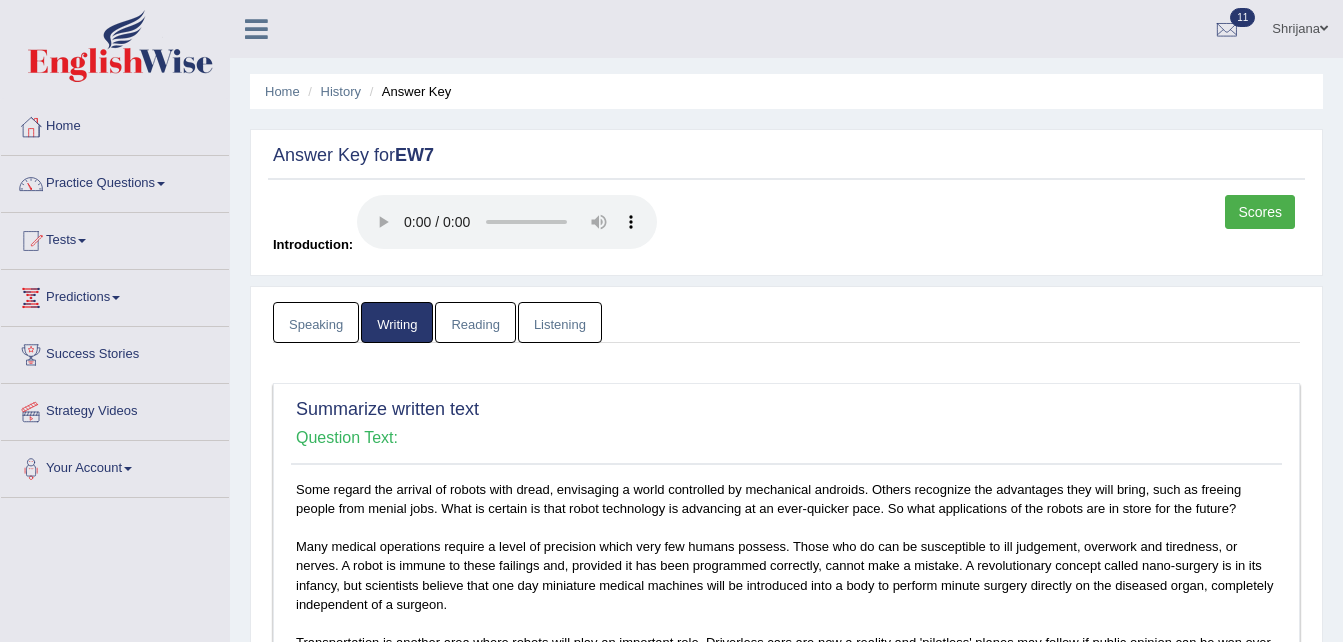 click on "Reading" at bounding box center (475, 322) 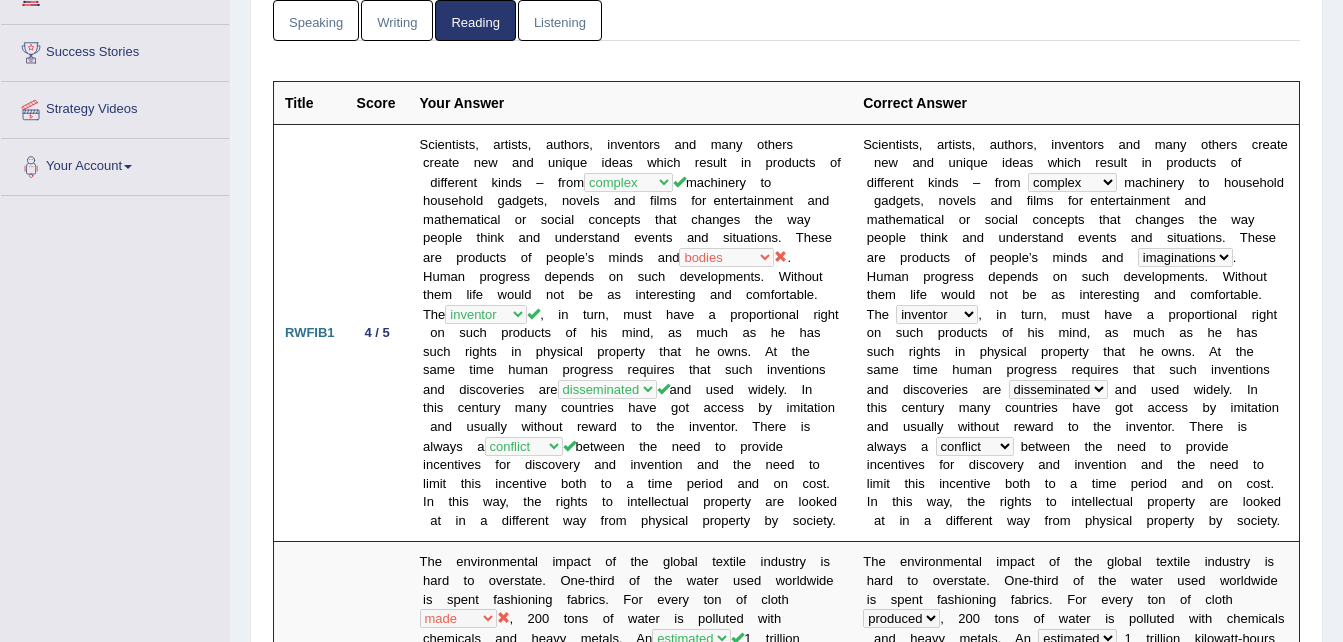 scroll, scrollTop: 289, scrollLeft: 0, axis: vertical 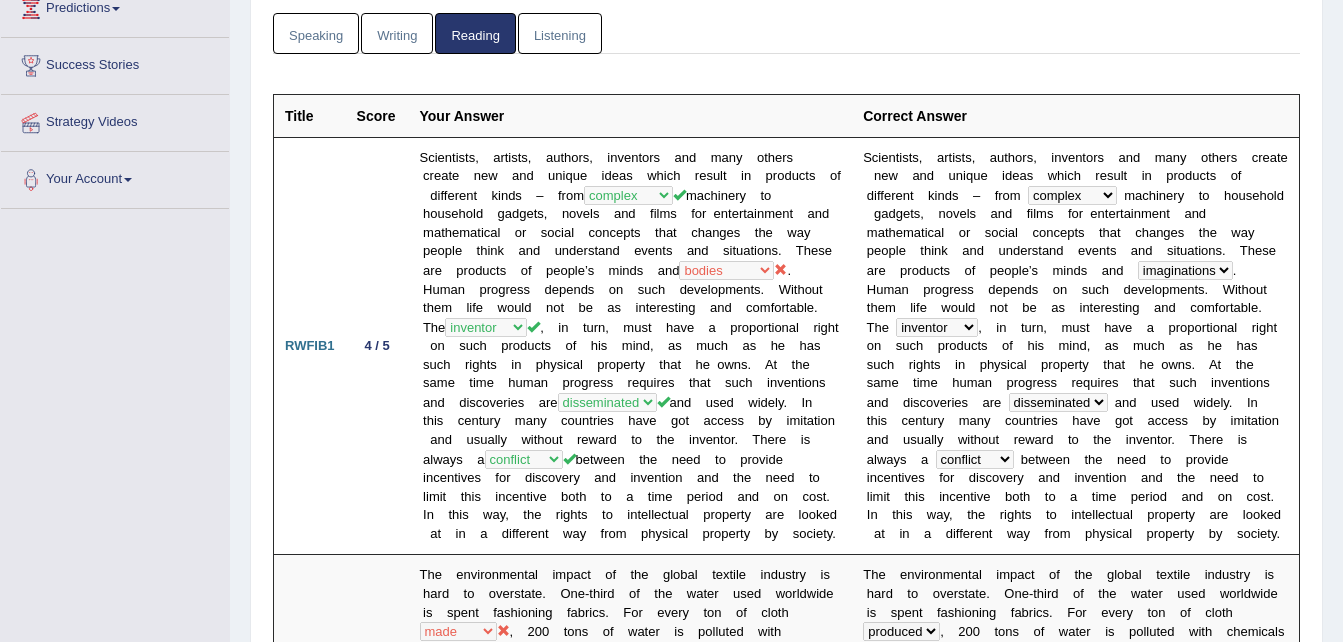 click on "Listening" at bounding box center (560, 33) 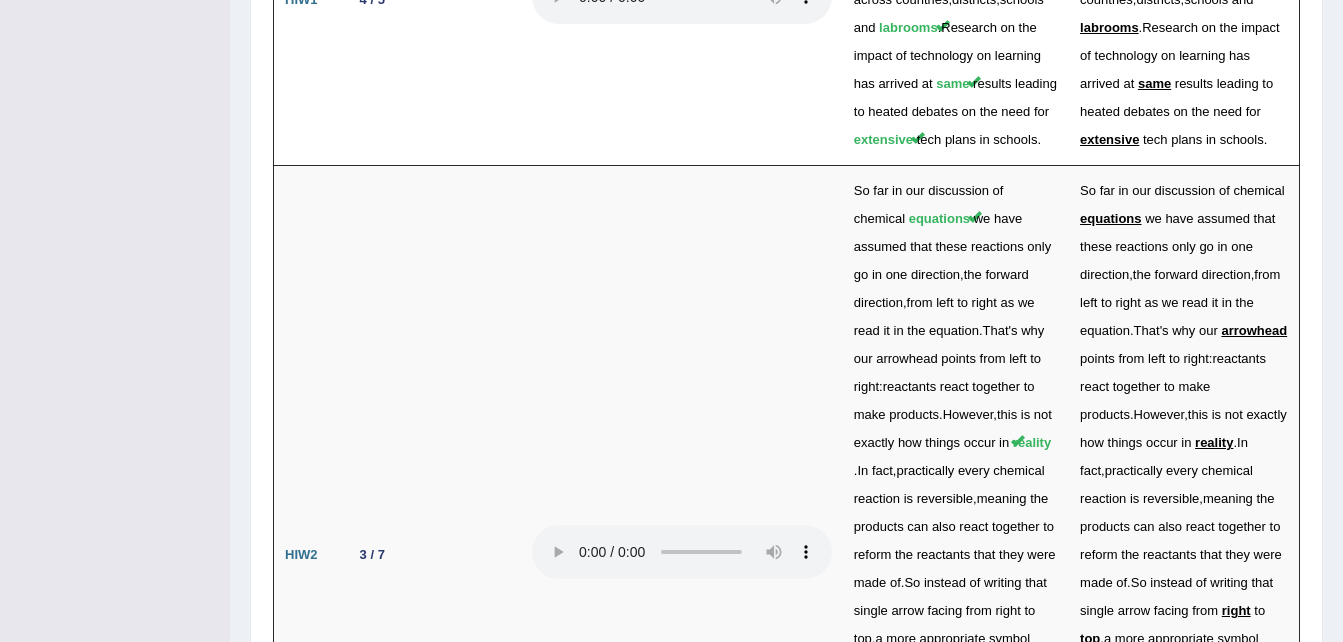 scroll, scrollTop: 5459, scrollLeft: 0, axis: vertical 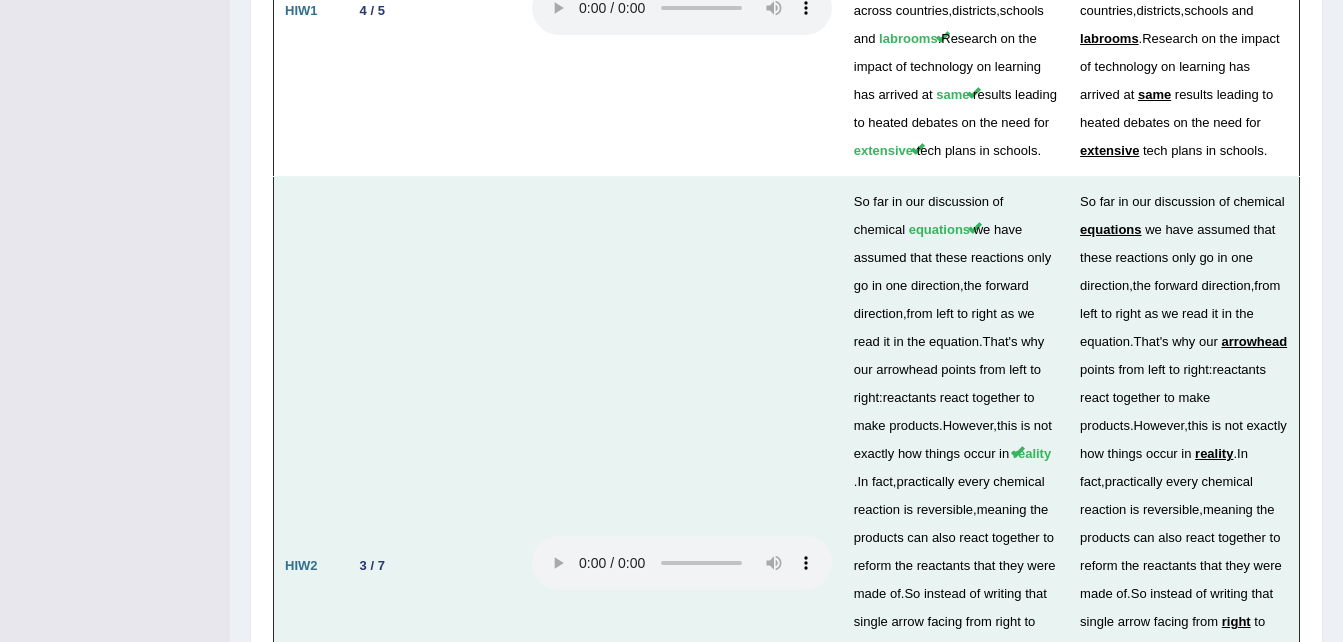 click at bounding box center (682, 566) 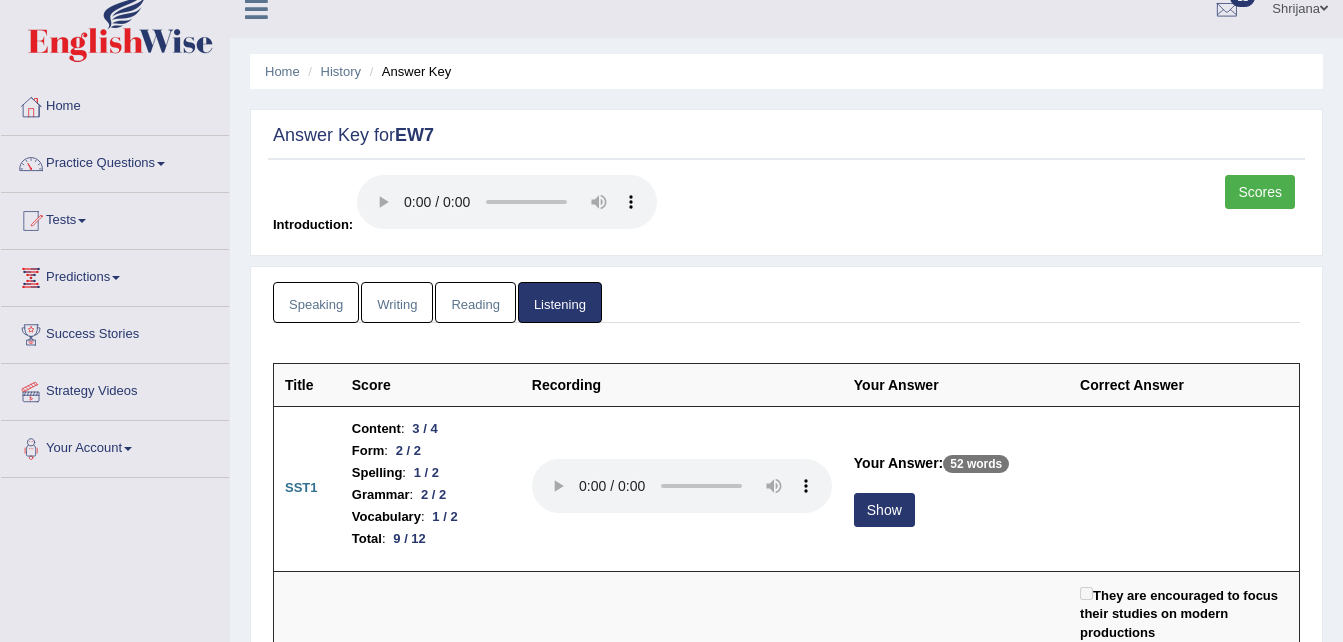 scroll, scrollTop: 0, scrollLeft: 0, axis: both 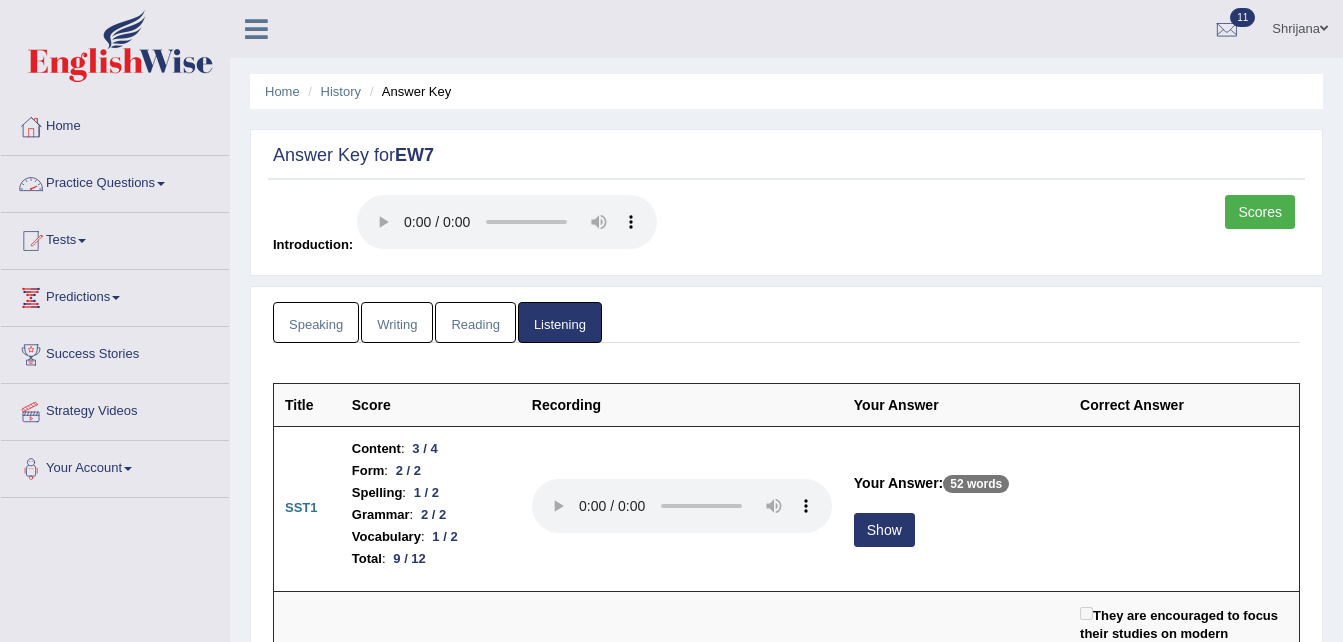 click at bounding box center [161, 184] 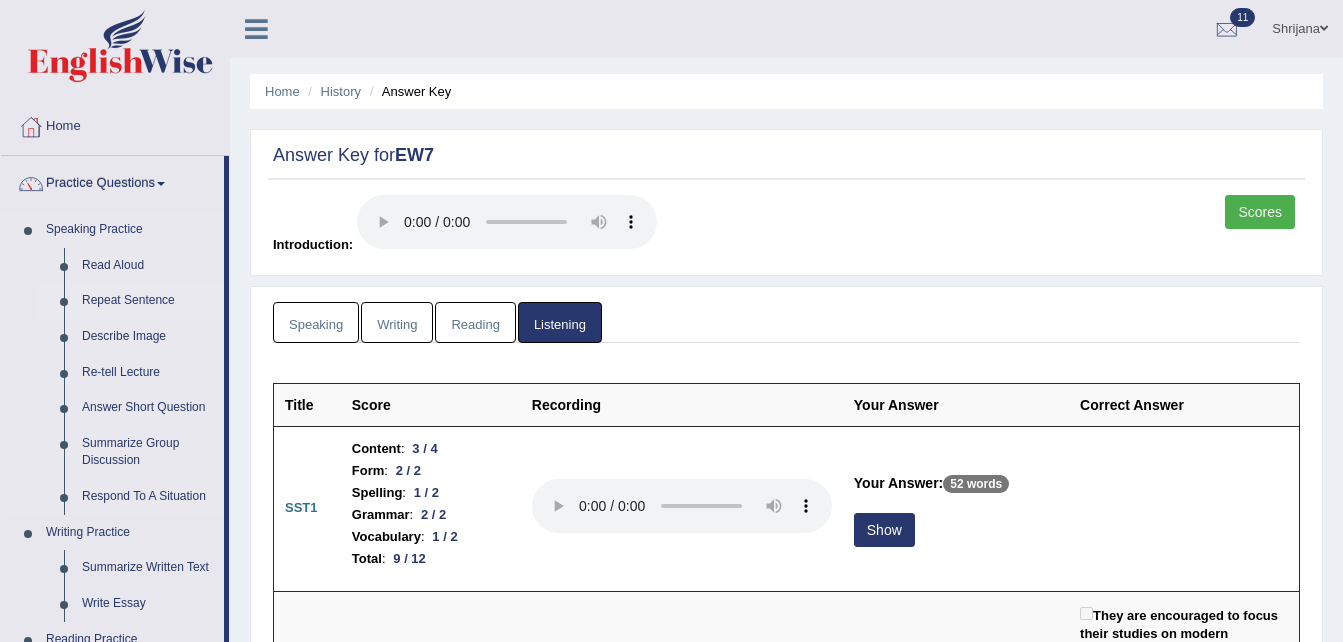click on "Repeat Sentence" at bounding box center (148, 301) 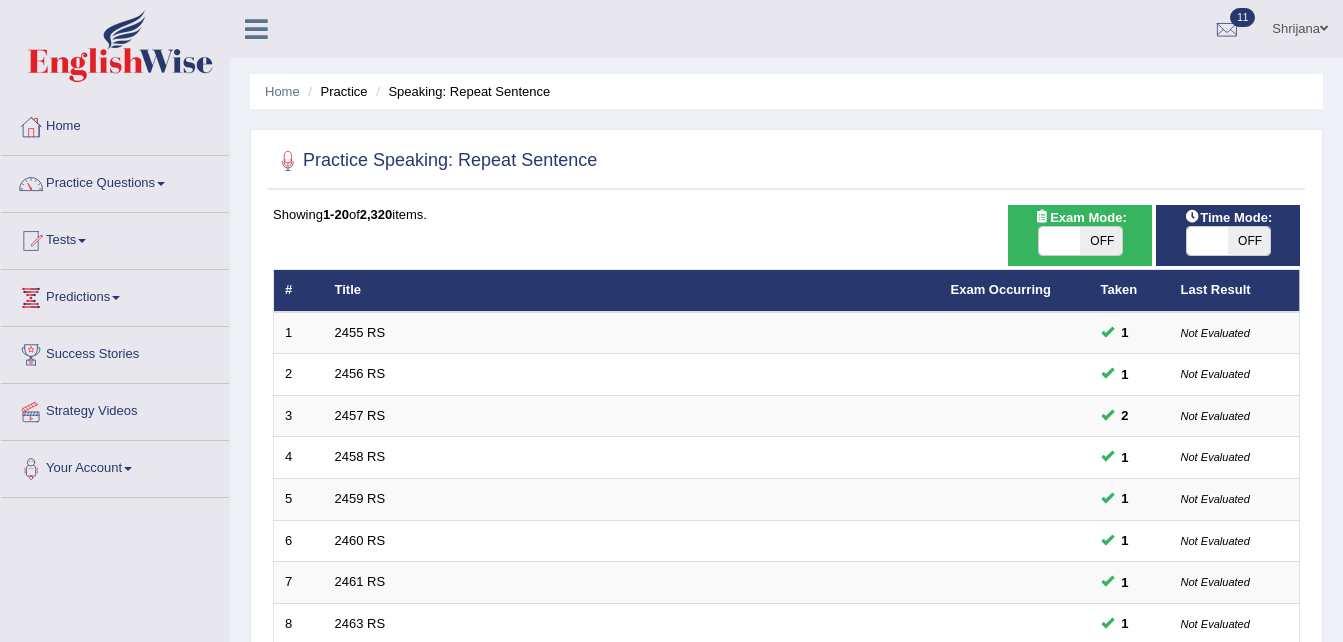 scroll, scrollTop: 0, scrollLeft: 0, axis: both 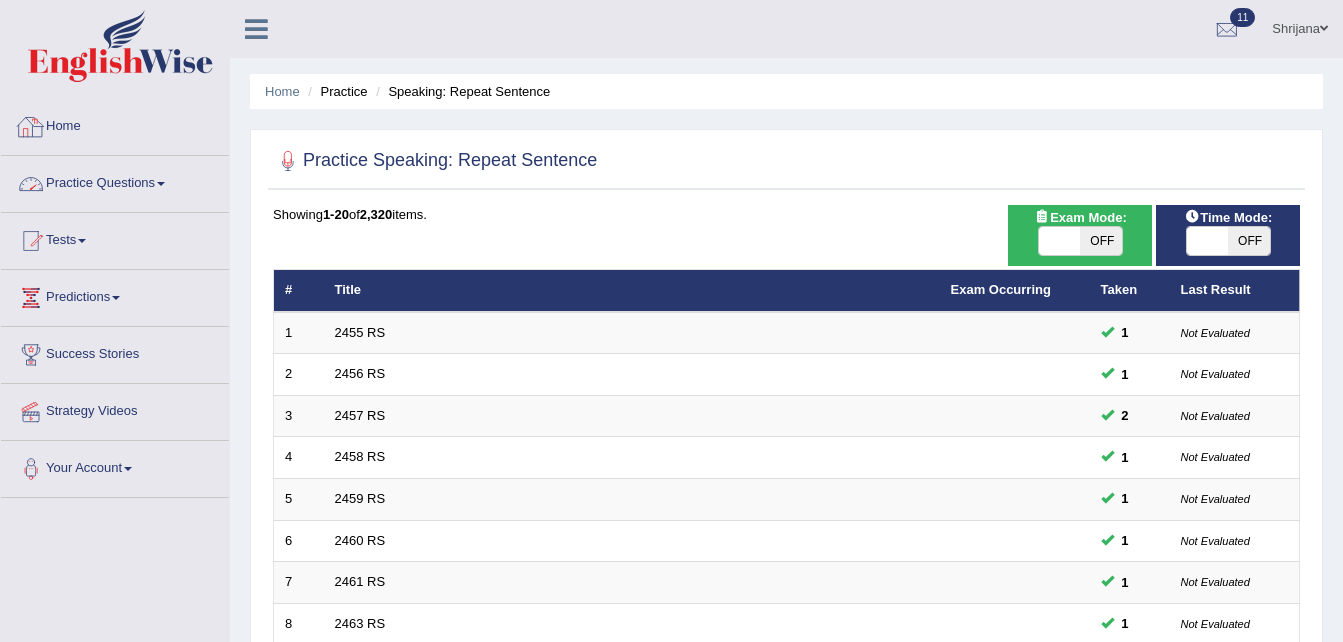 click on "Practice Questions" at bounding box center [115, 181] 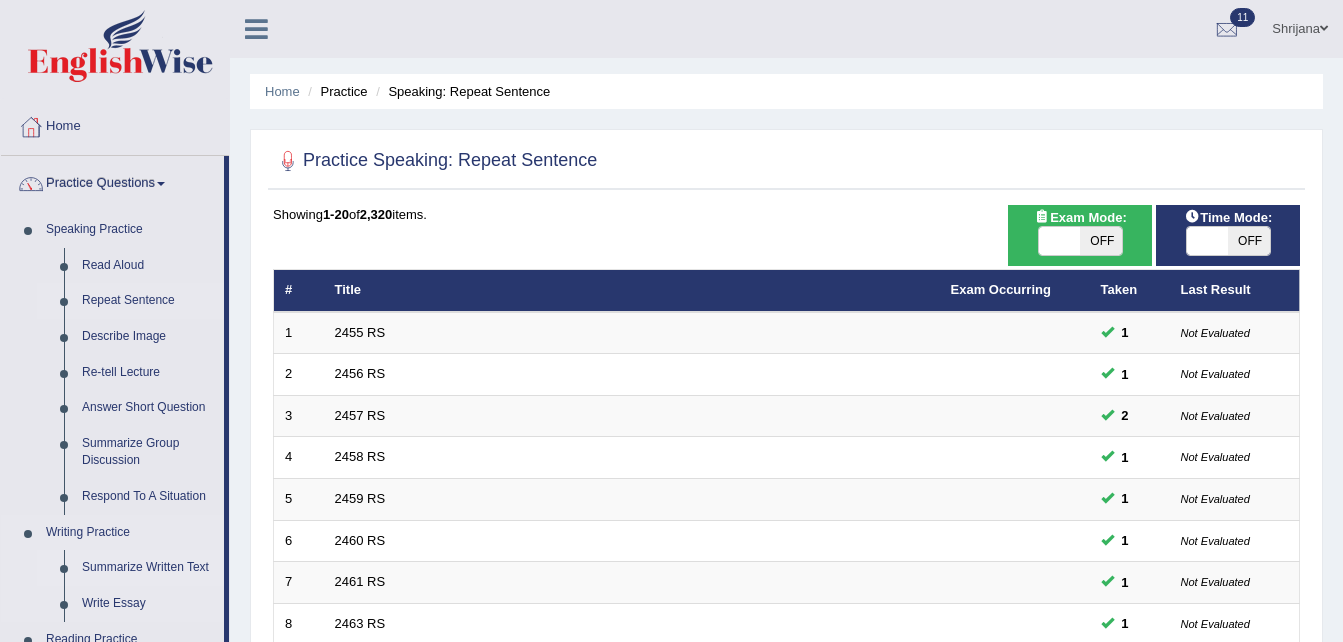 click on "Summarize Written Text" at bounding box center [148, 568] 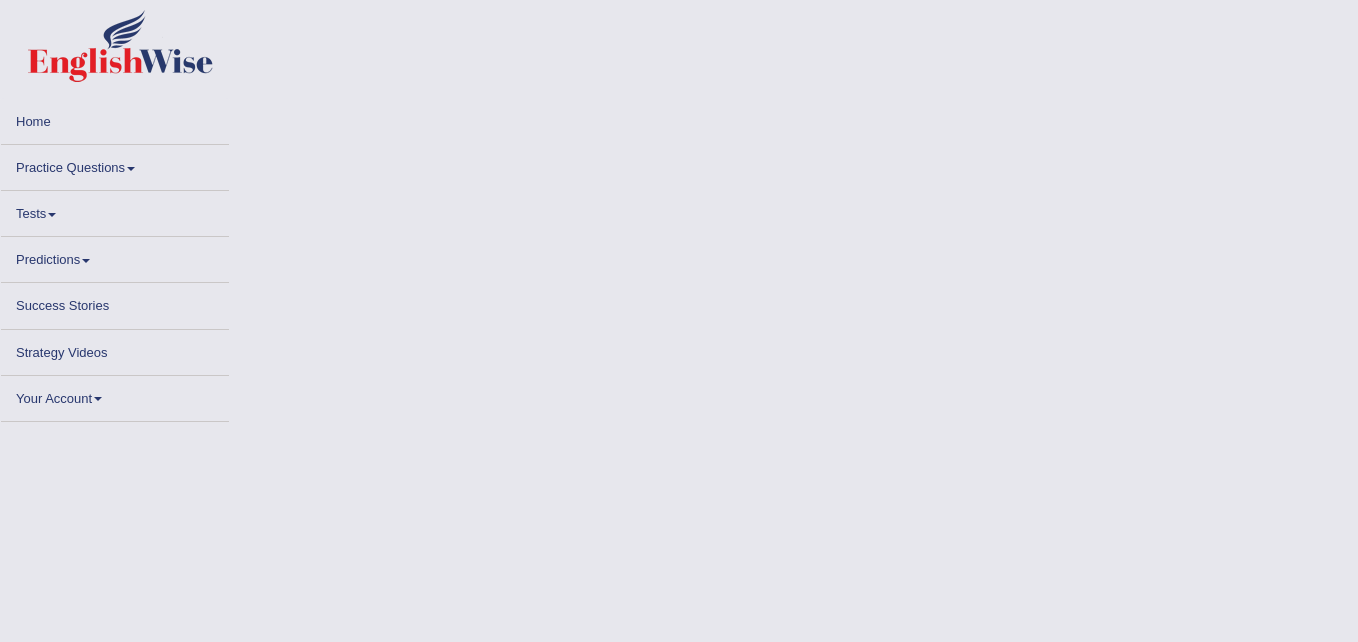 scroll, scrollTop: 0, scrollLeft: 0, axis: both 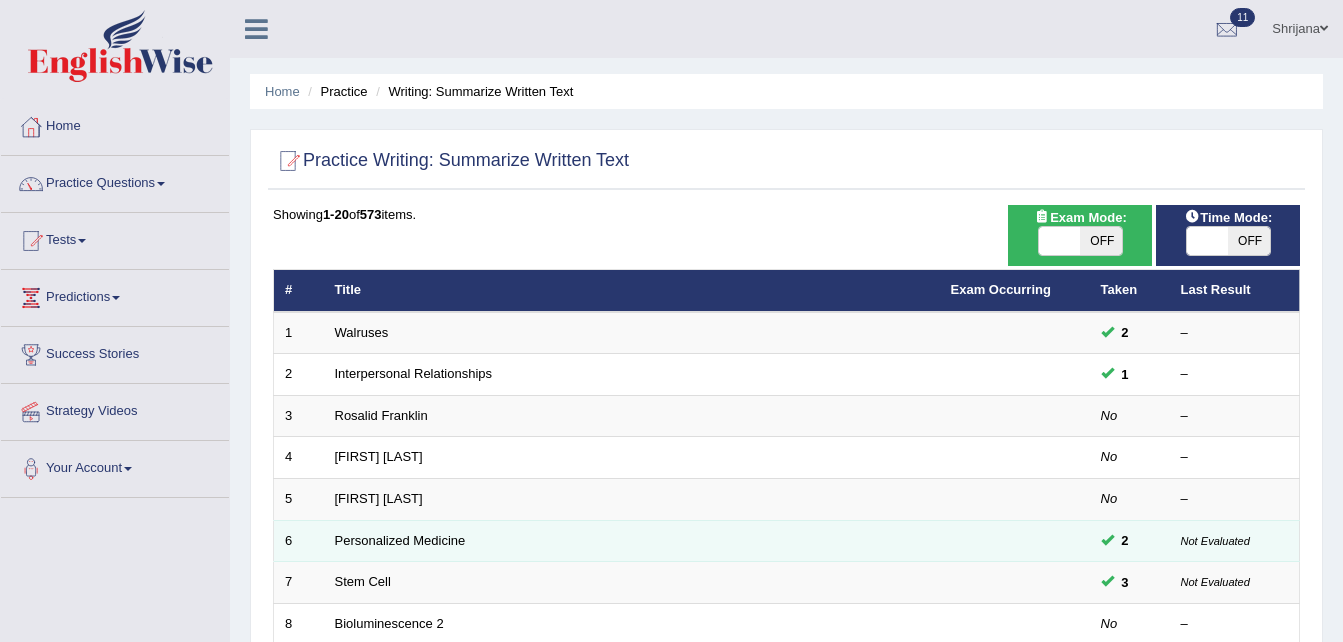 click on "Personalized Medicine" at bounding box center [632, 541] 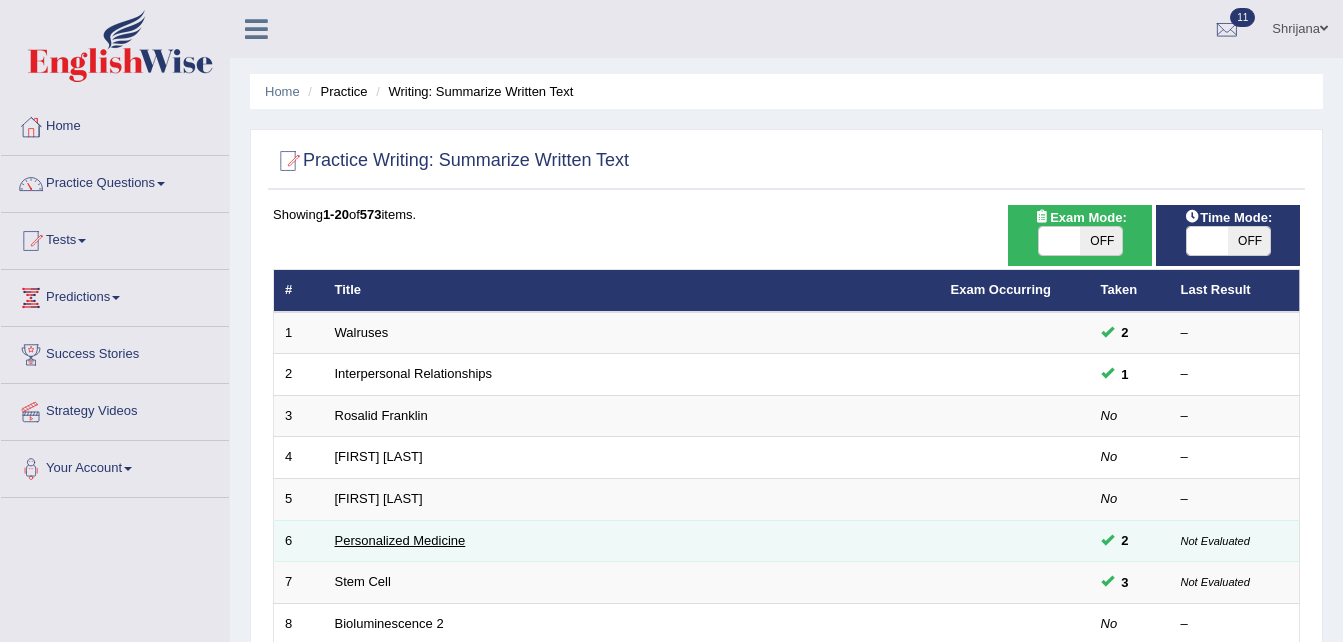 click on "Personalized Medicine" at bounding box center (400, 540) 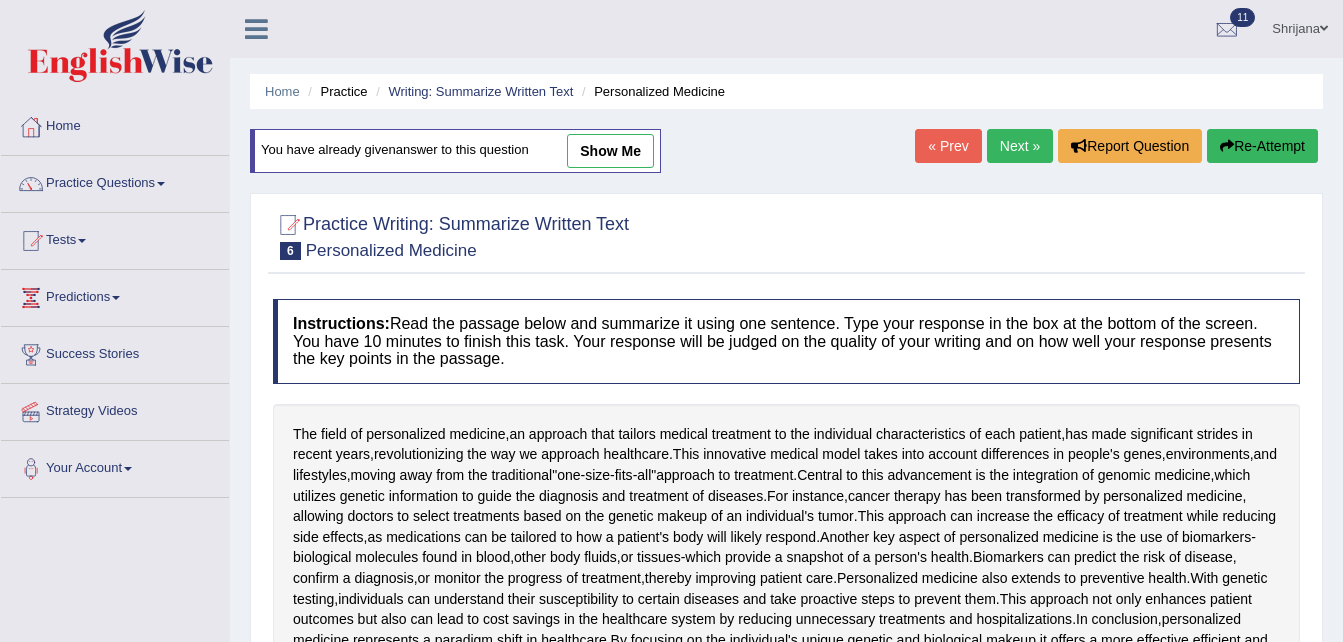 scroll, scrollTop: 0, scrollLeft: 0, axis: both 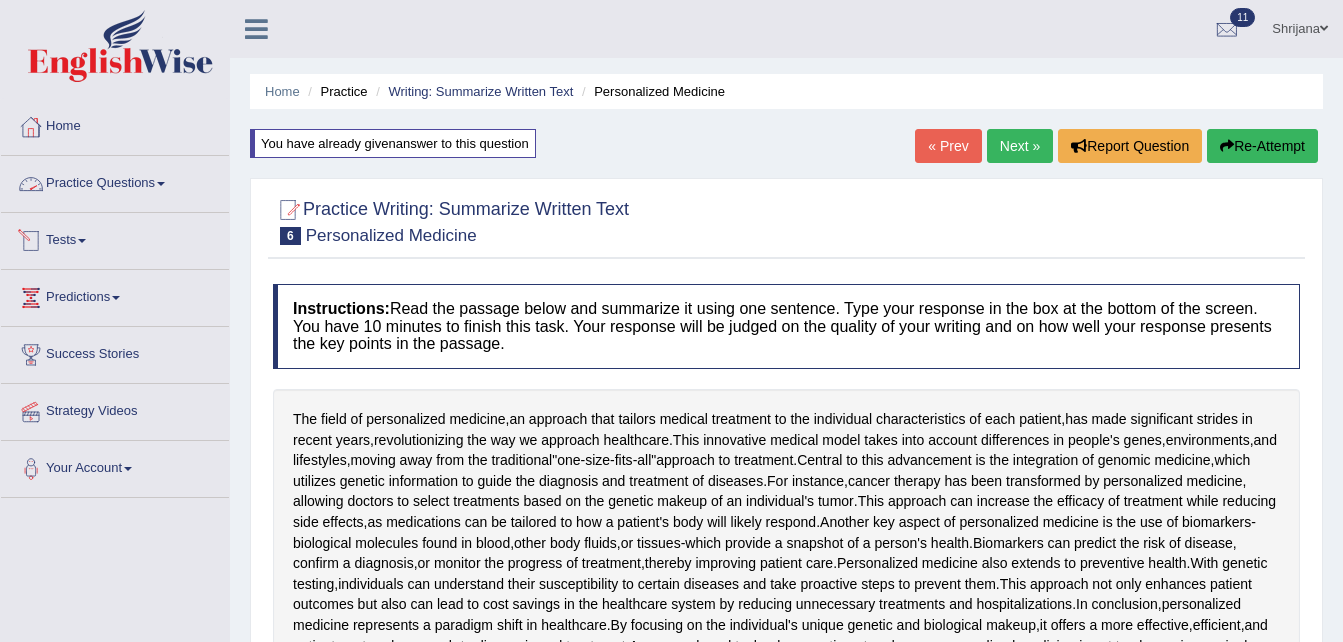 click on "Practice Questions" 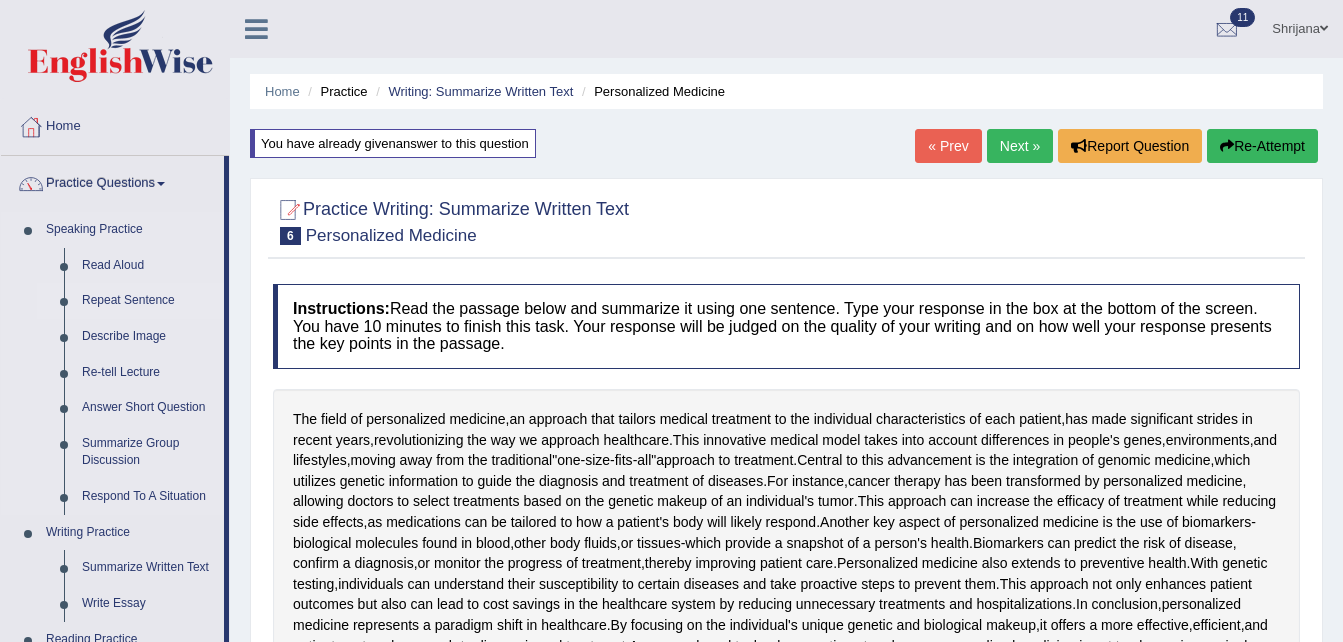 click on "Repeat Sentence" 